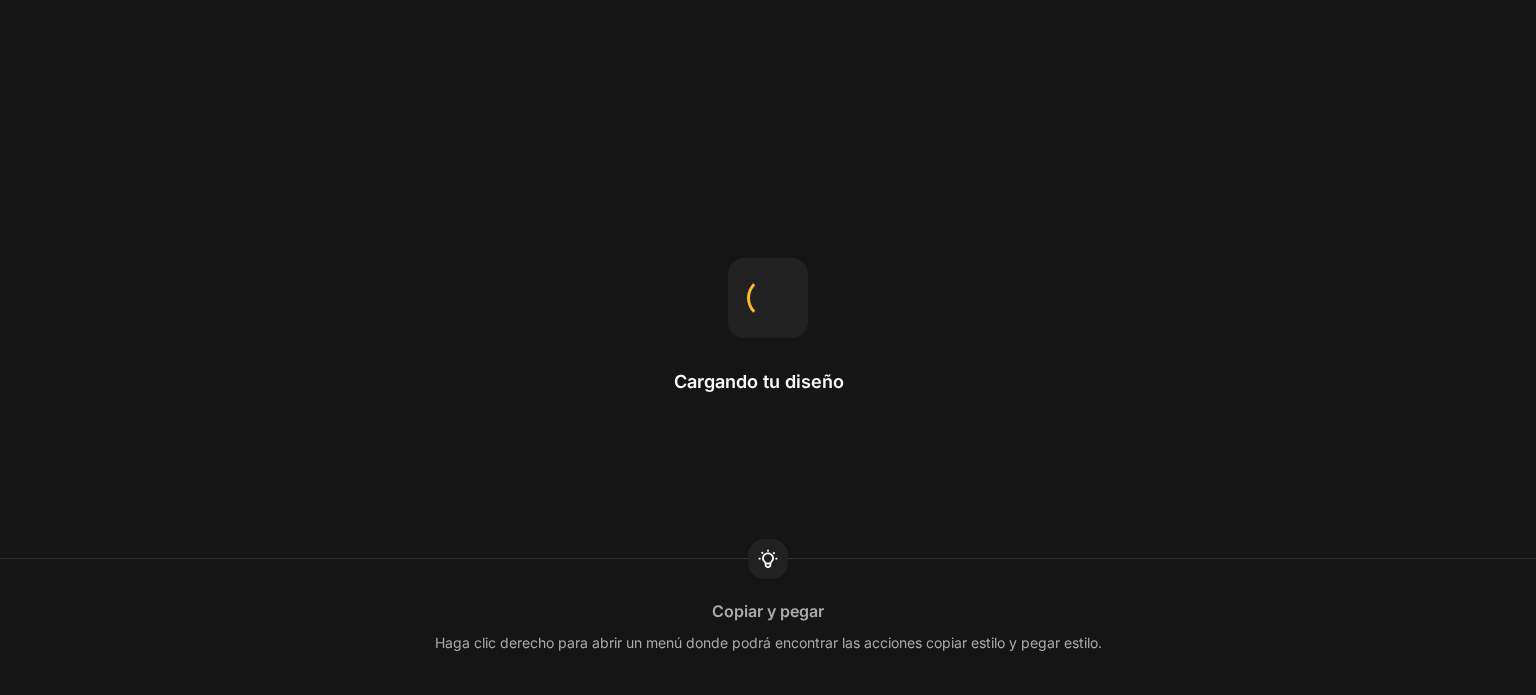 scroll, scrollTop: 0, scrollLeft: 0, axis: both 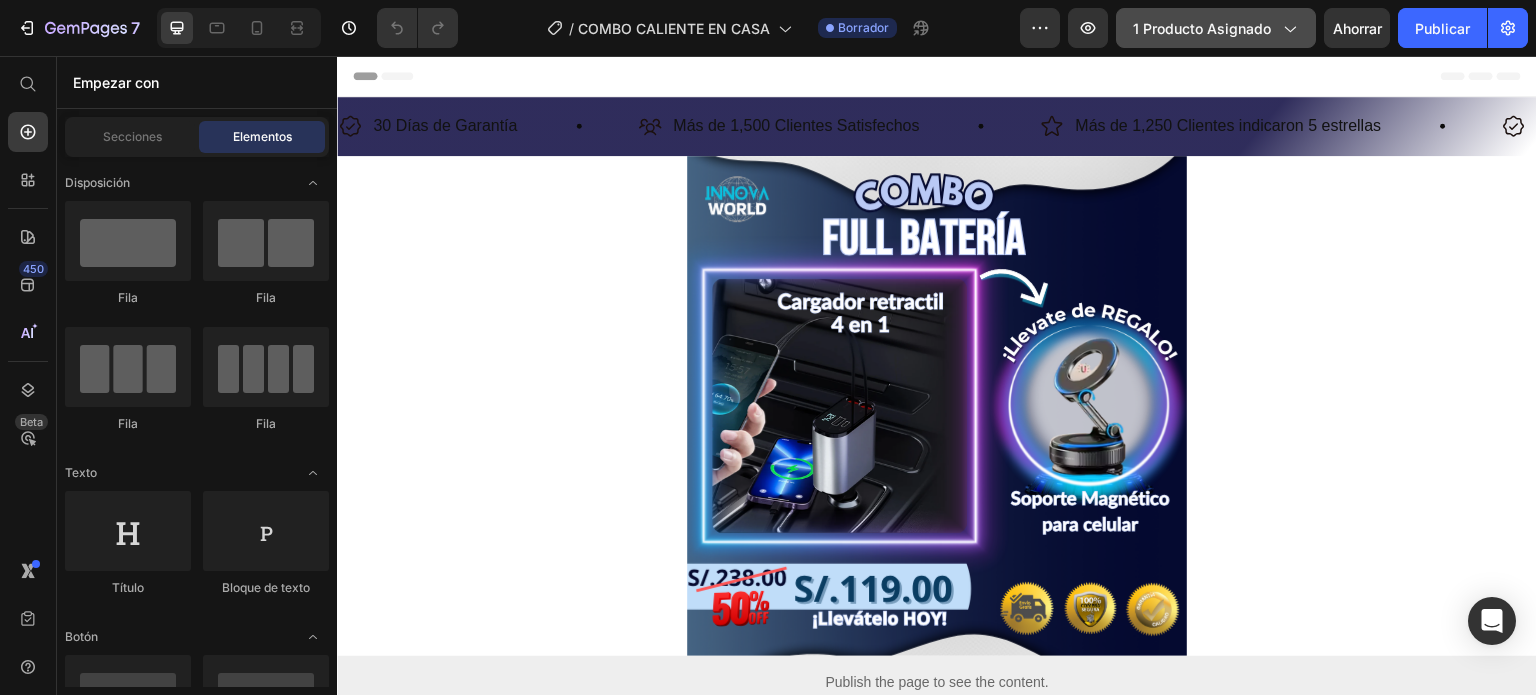 click on "1 producto asignado" at bounding box center [1202, 28] 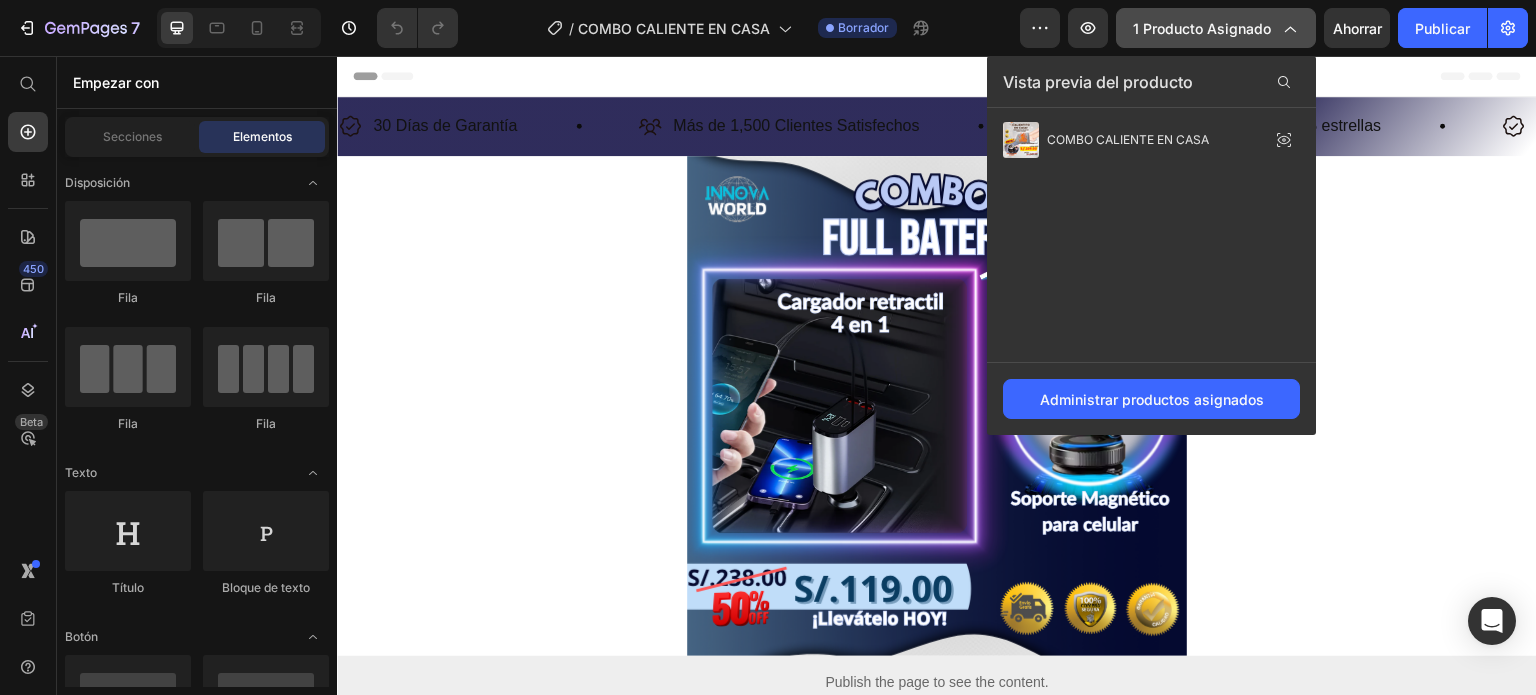 click on "1 producto asignado" at bounding box center [1202, 28] 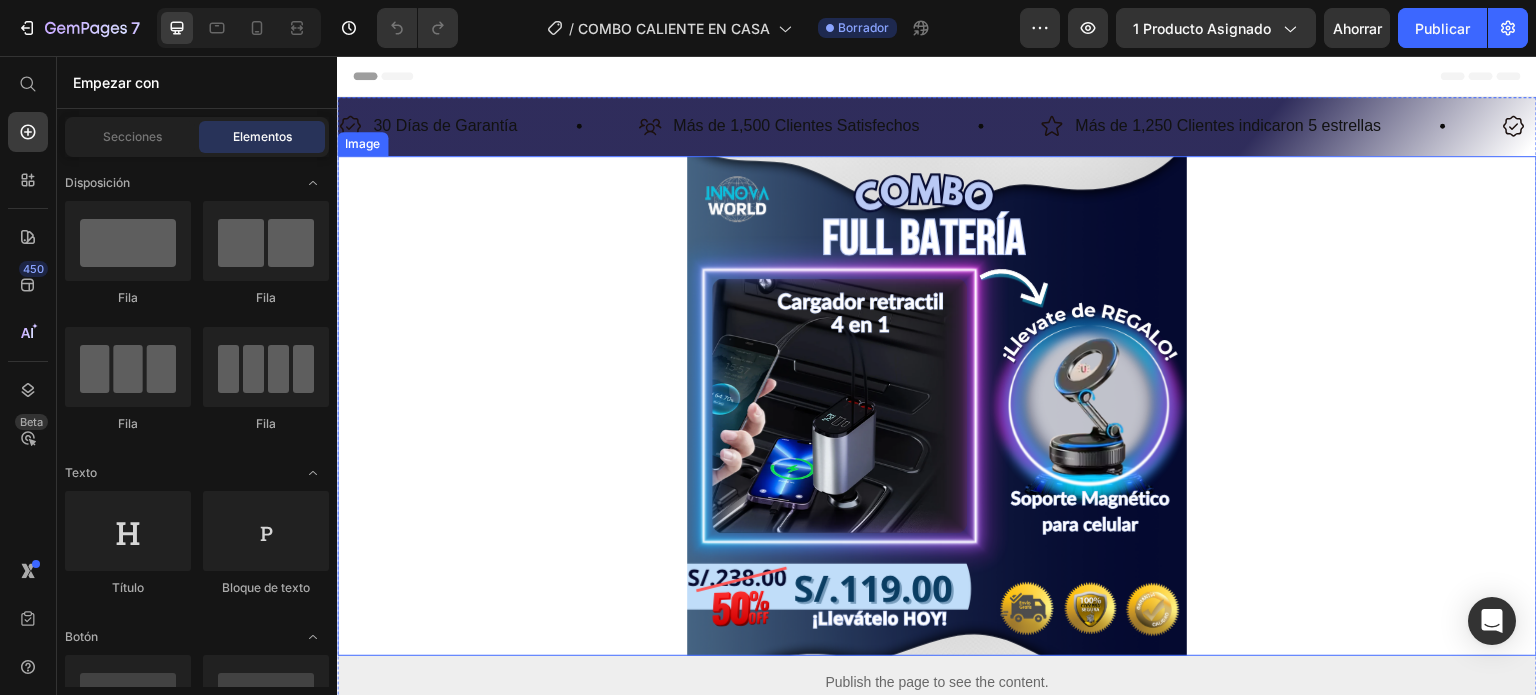 click at bounding box center [937, 406] 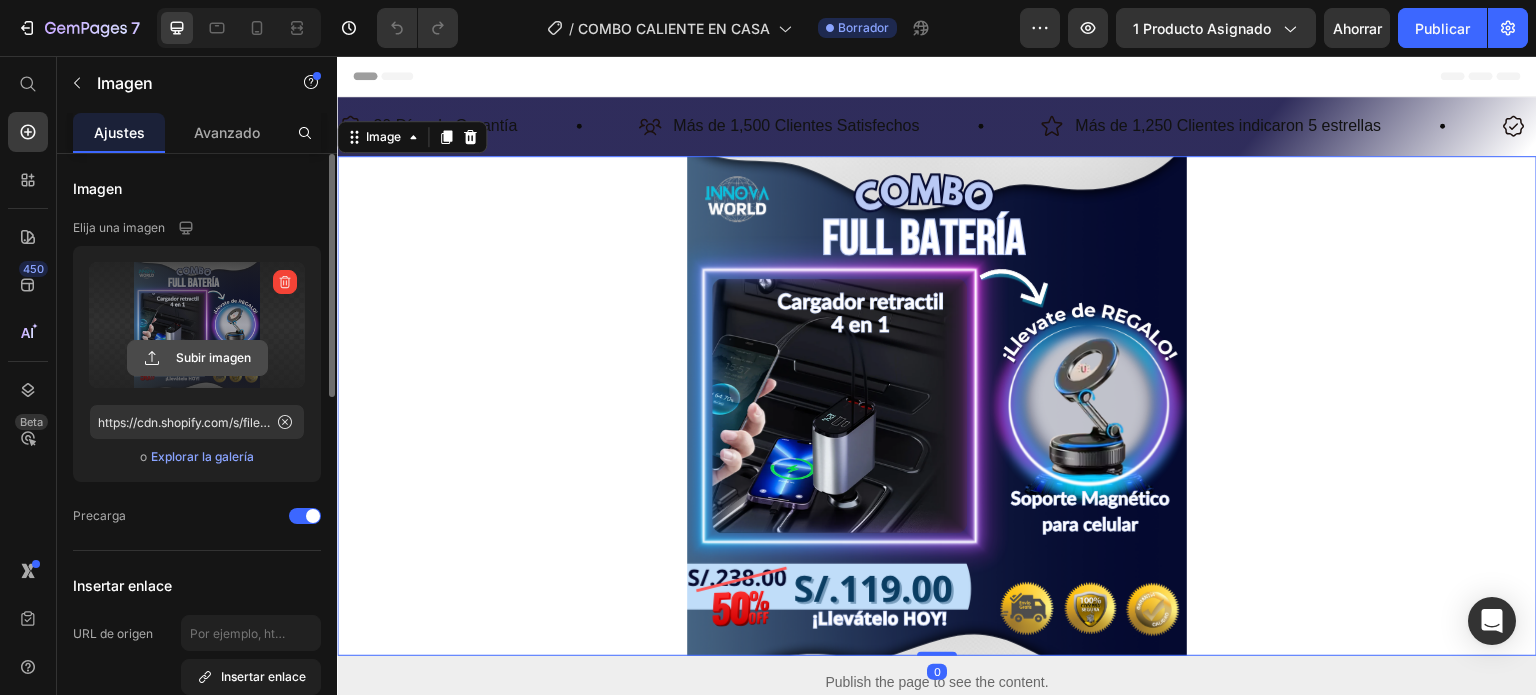 click 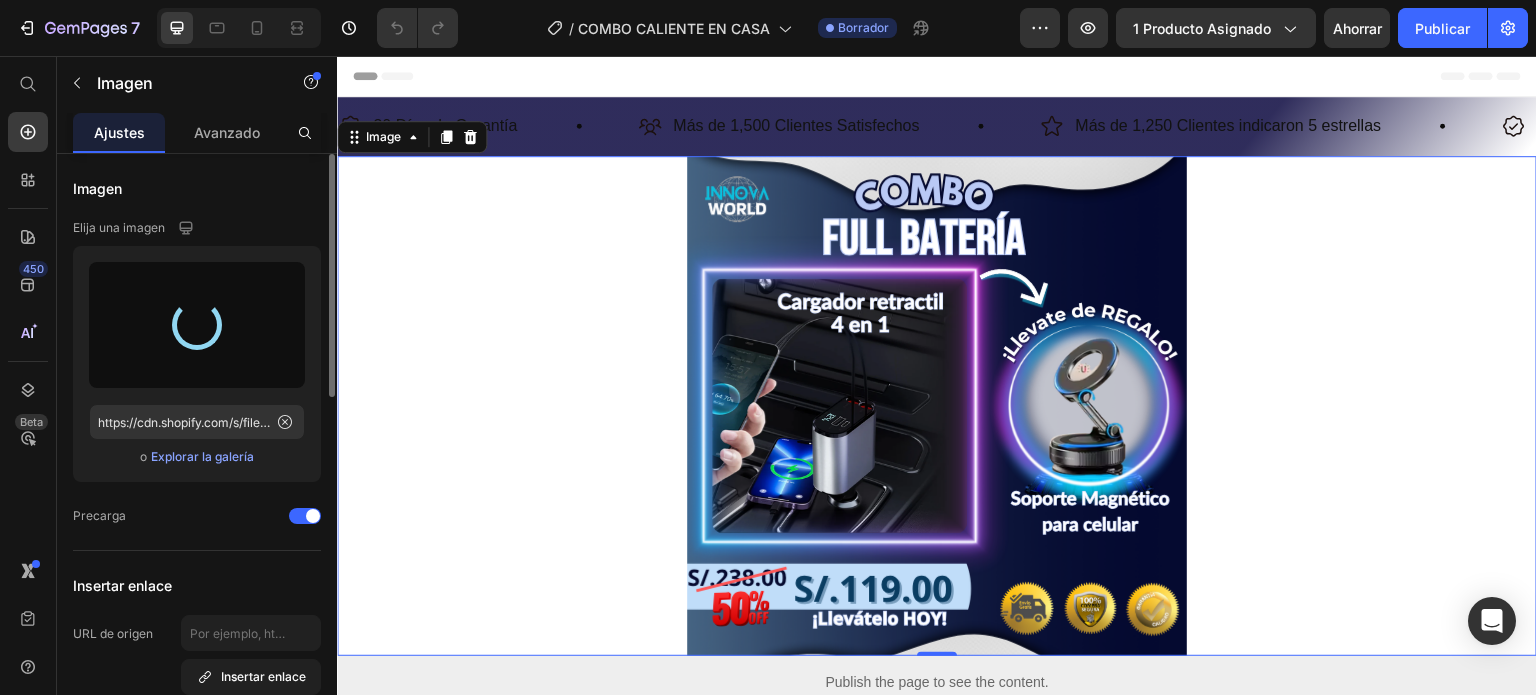 type on "https://cdn.shopify.com/s/files/1/0695/8920/5161/files/gempages_555771683932210419-a9743adb-498d-45ed-8d2c-e468d47b3397.png" 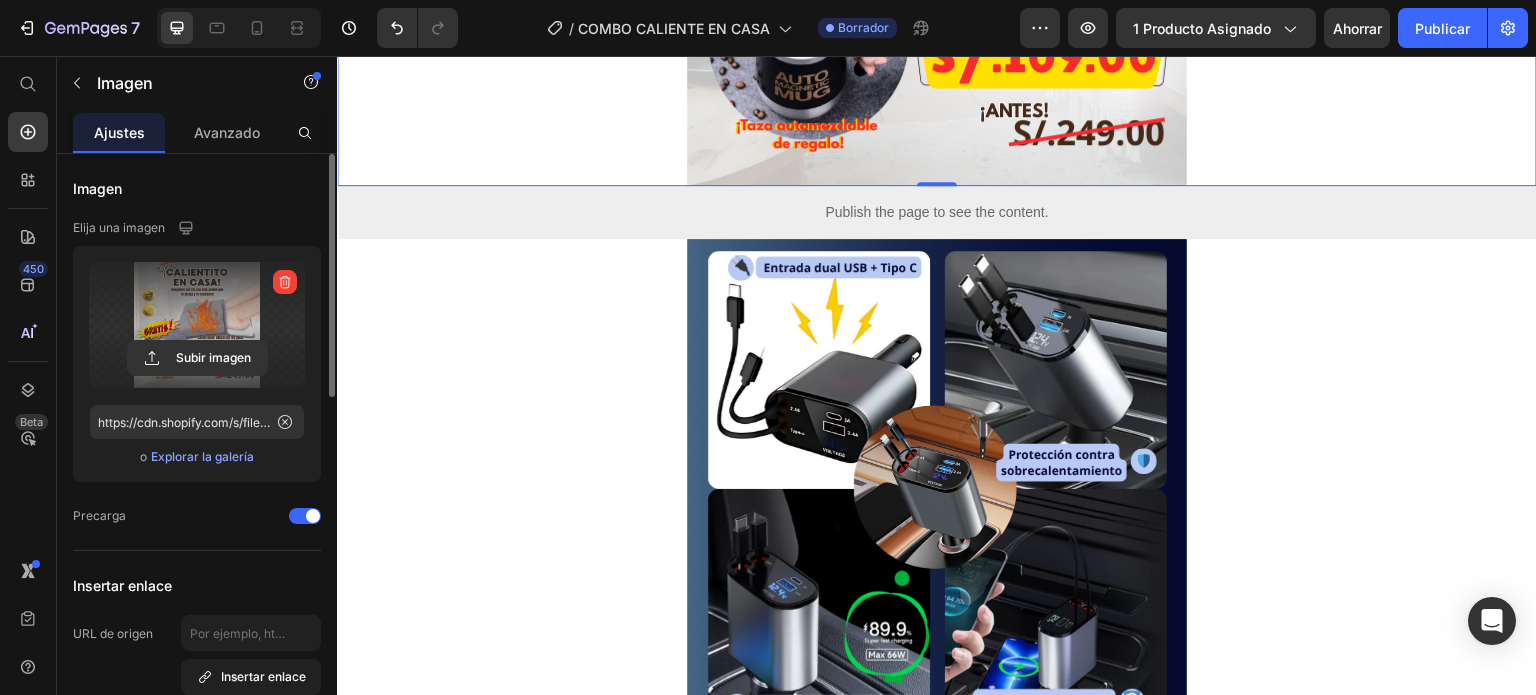 scroll, scrollTop: 500, scrollLeft: 0, axis: vertical 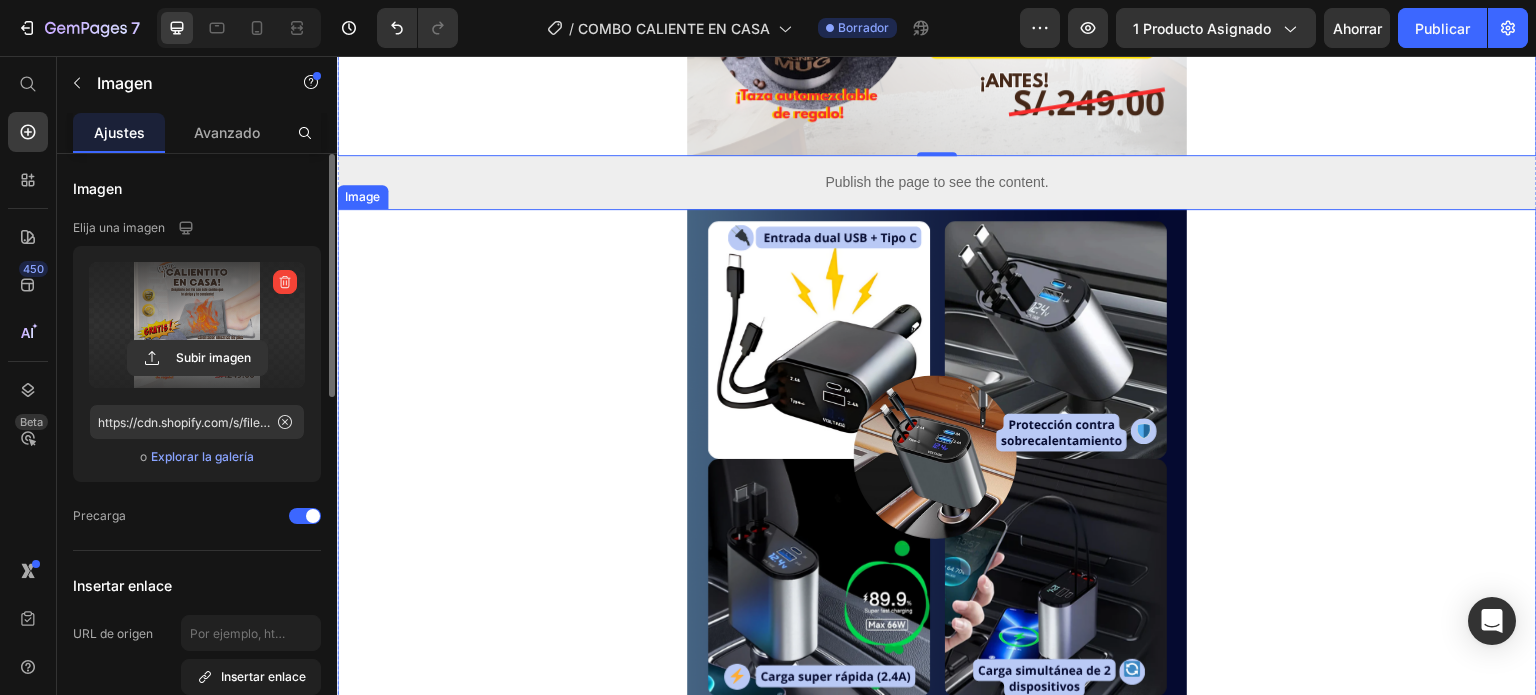 click at bounding box center [937, 459] 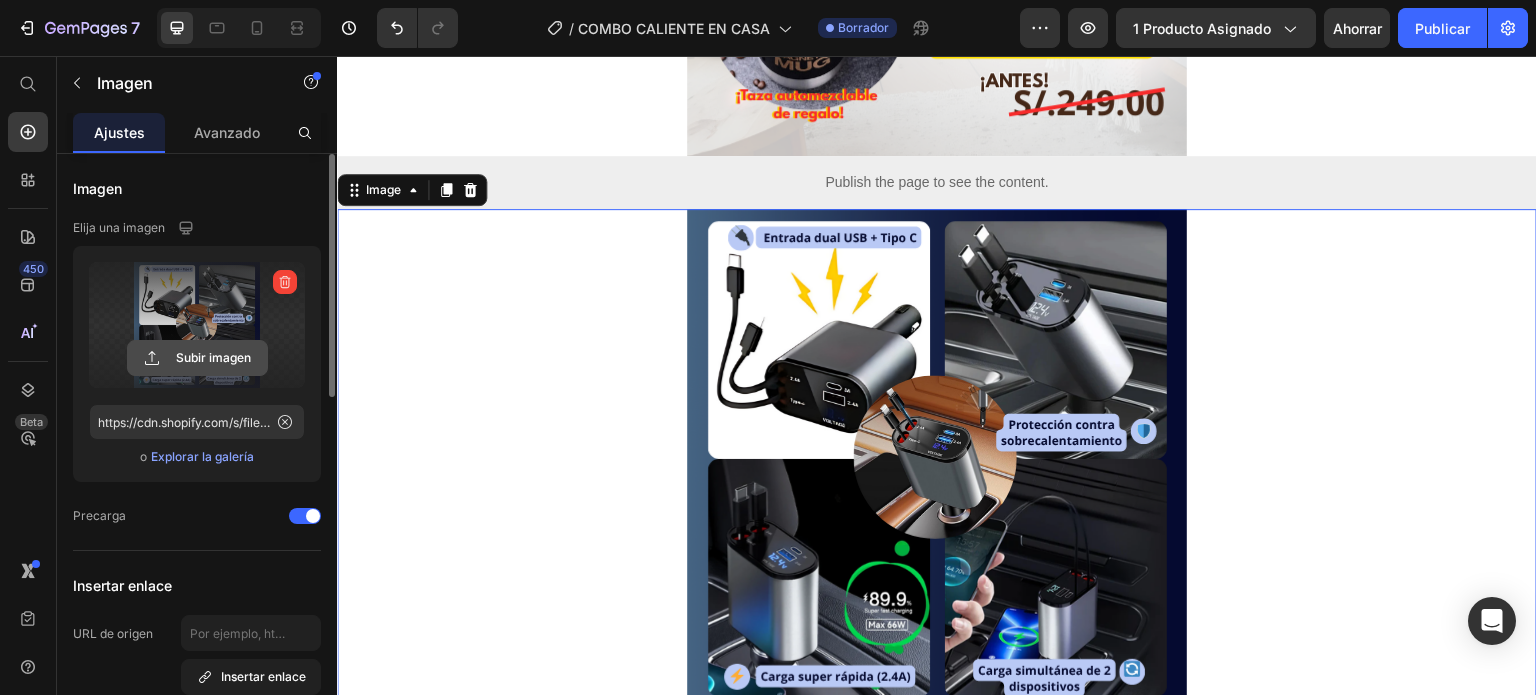 click 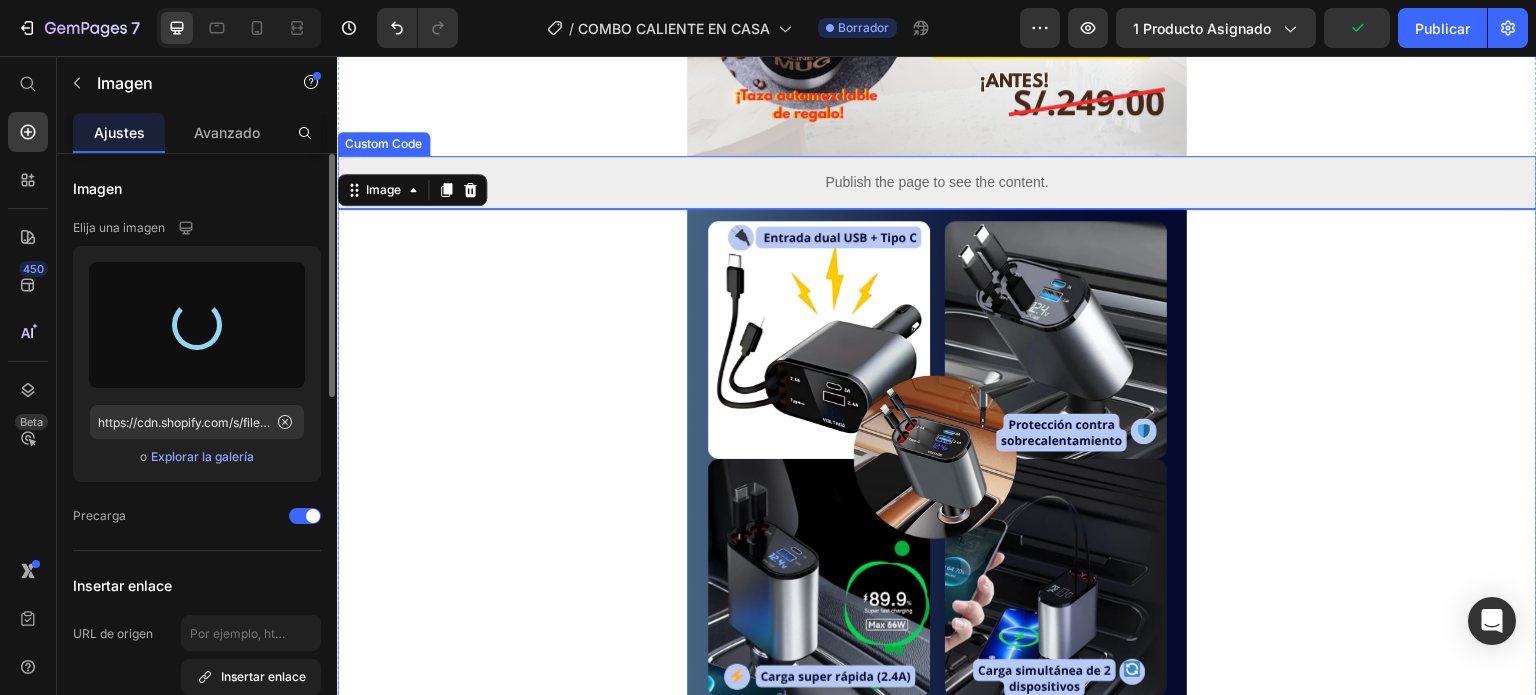 type on "https://cdn.shopify.com/s/files/1/0695/8920/5161/files/gempages_555771683932210419-63b58cb1-a8cd-4b2d-9c5b-e622f598aef4.png" 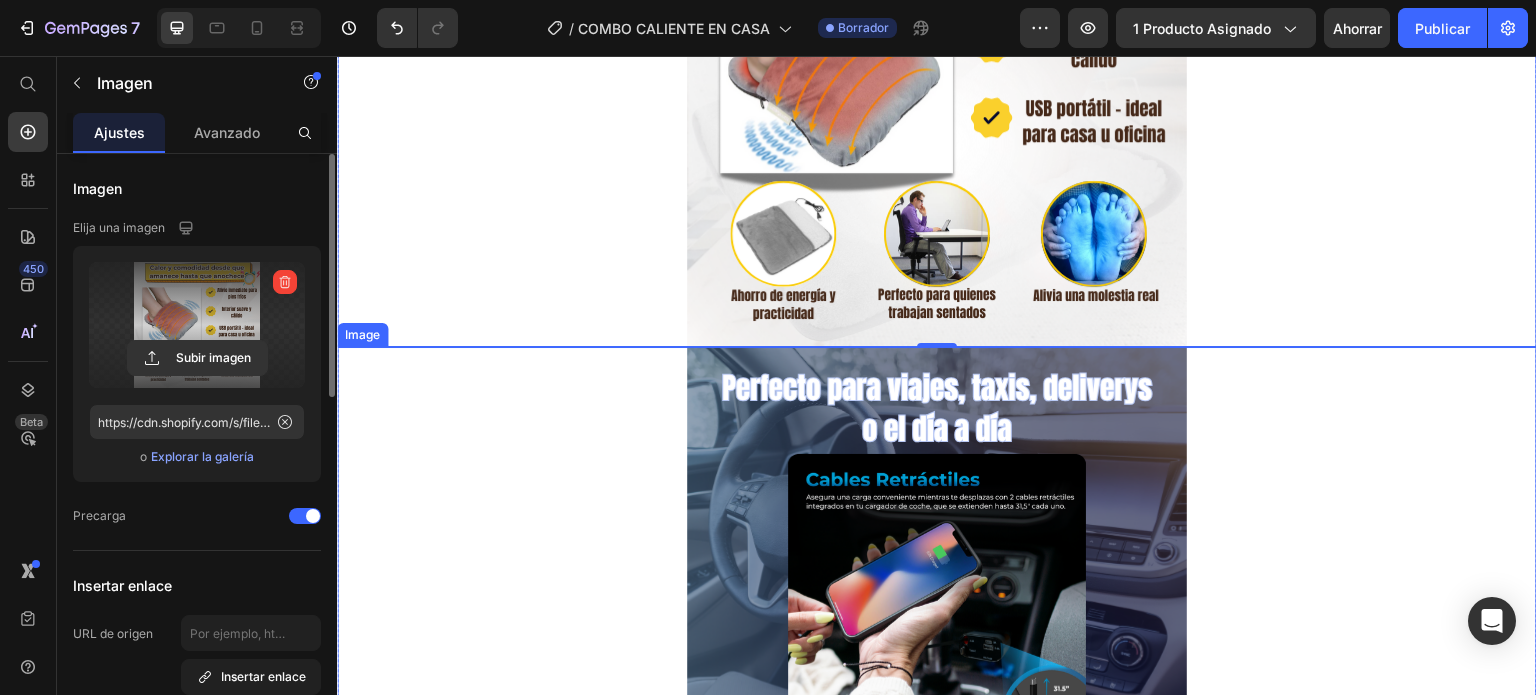 scroll, scrollTop: 1000, scrollLeft: 0, axis: vertical 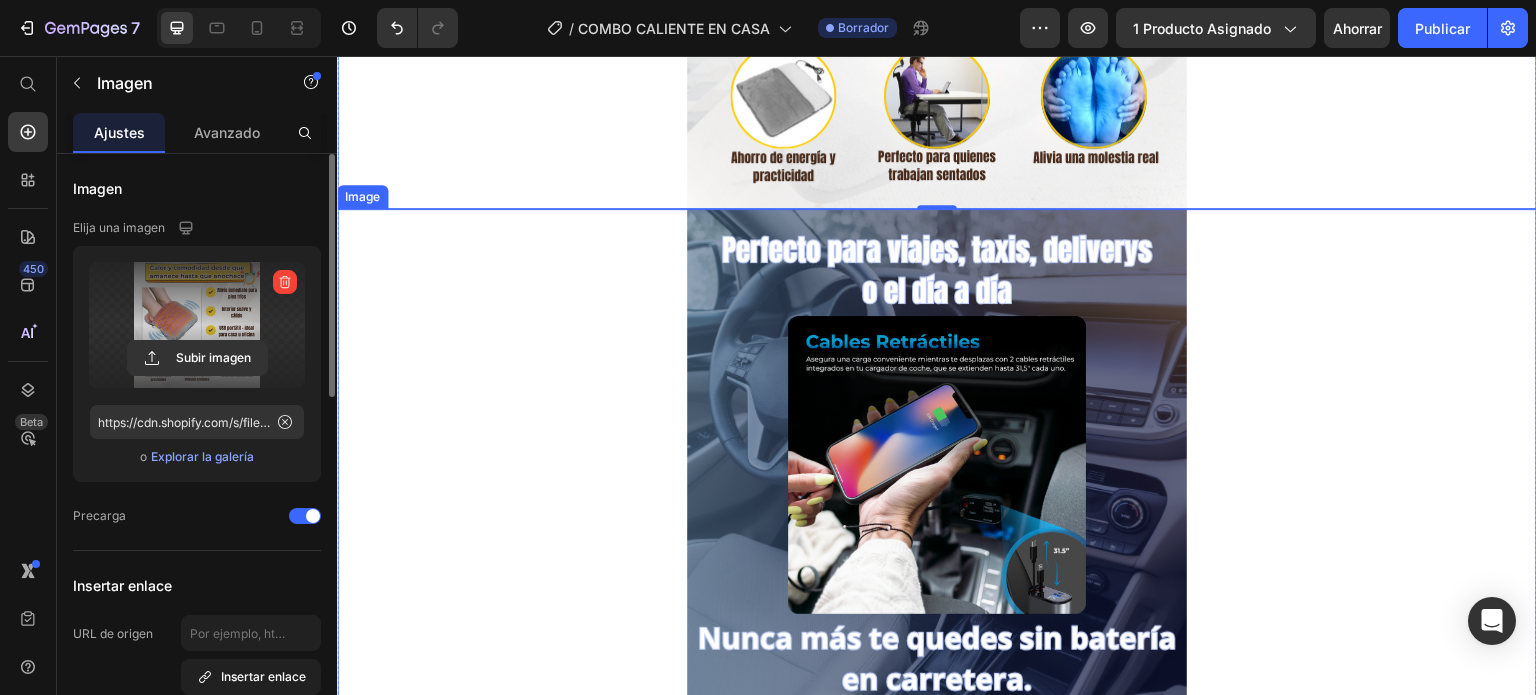 click at bounding box center (937, 459) 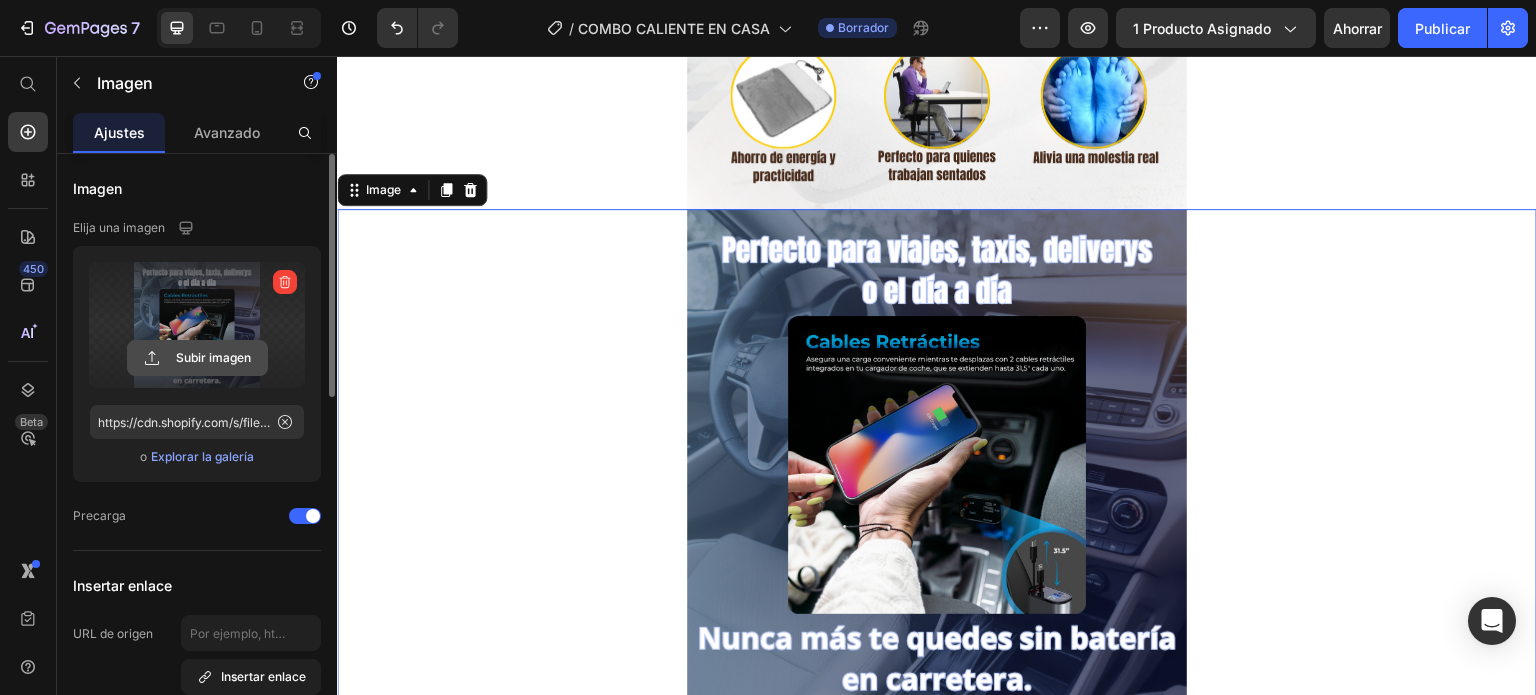 click 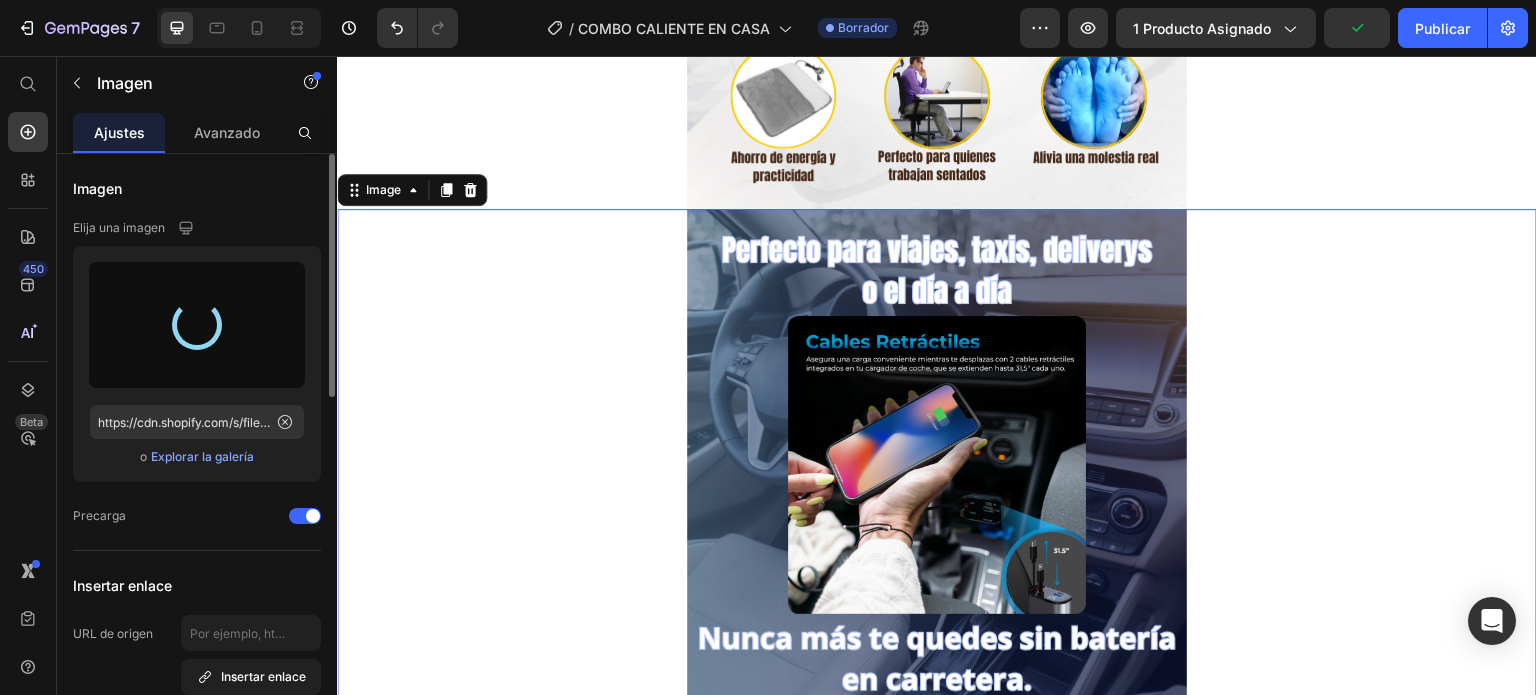 type on "https://cdn.shopify.com/s/files/1/0695/8920/5161/files/gempages_555771683932210419-51f8a7c1-7f26-4f57-a35b-2b0a5cd39b14.png" 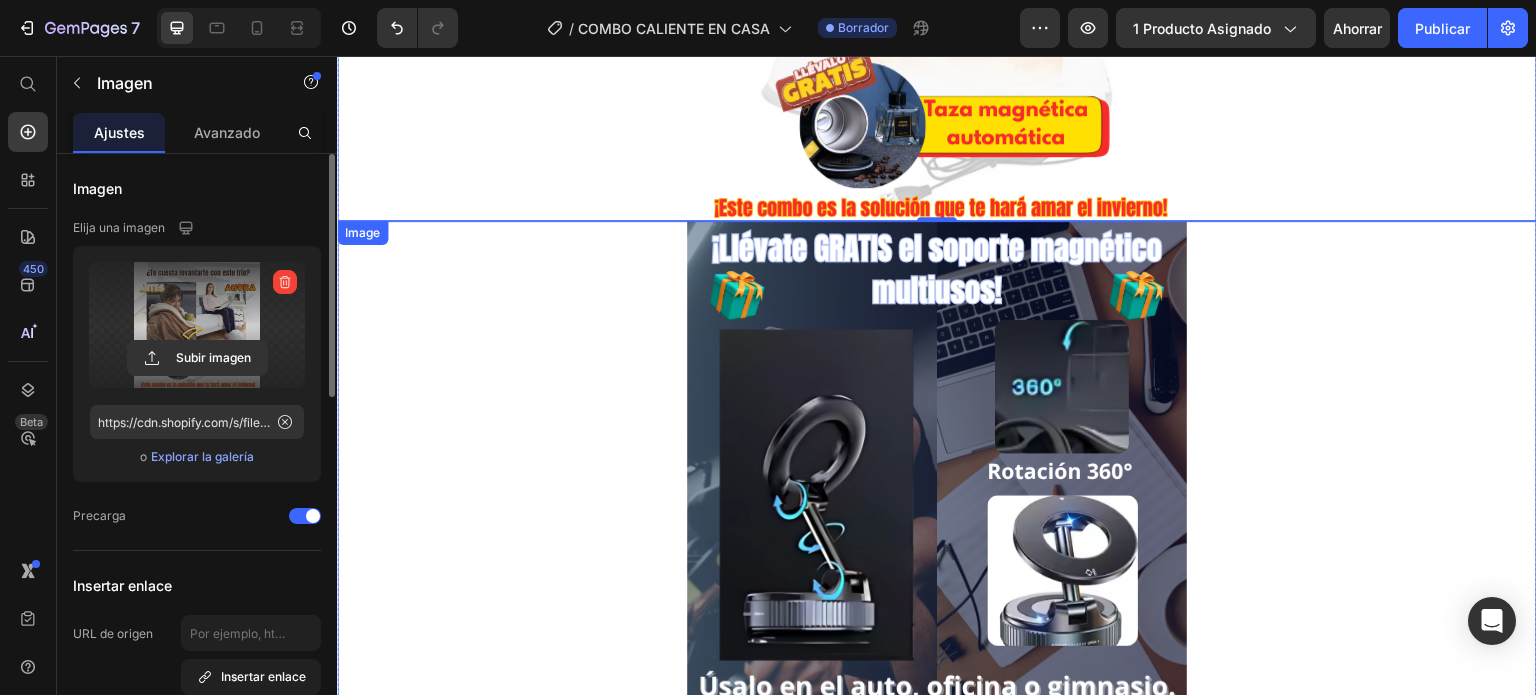 scroll, scrollTop: 1500, scrollLeft: 0, axis: vertical 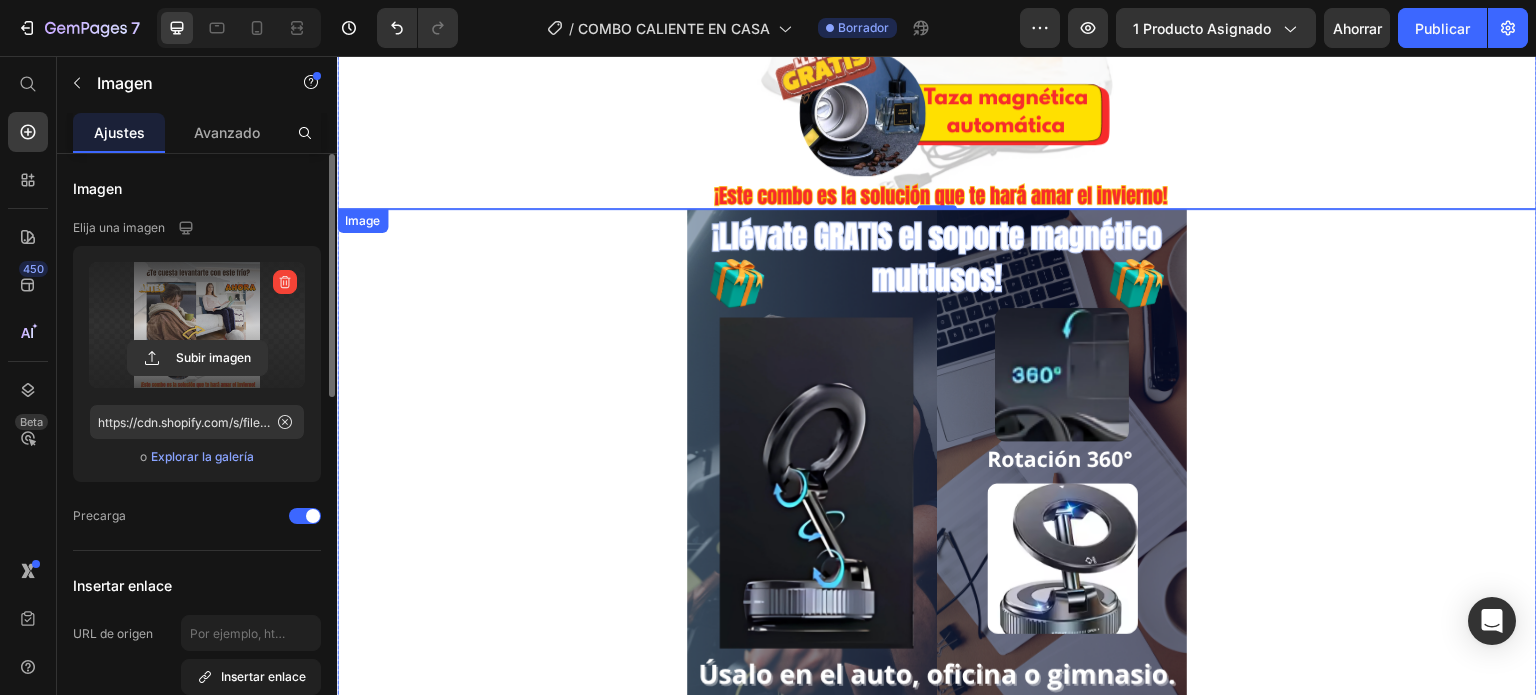 click at bounding box center (937, 459) 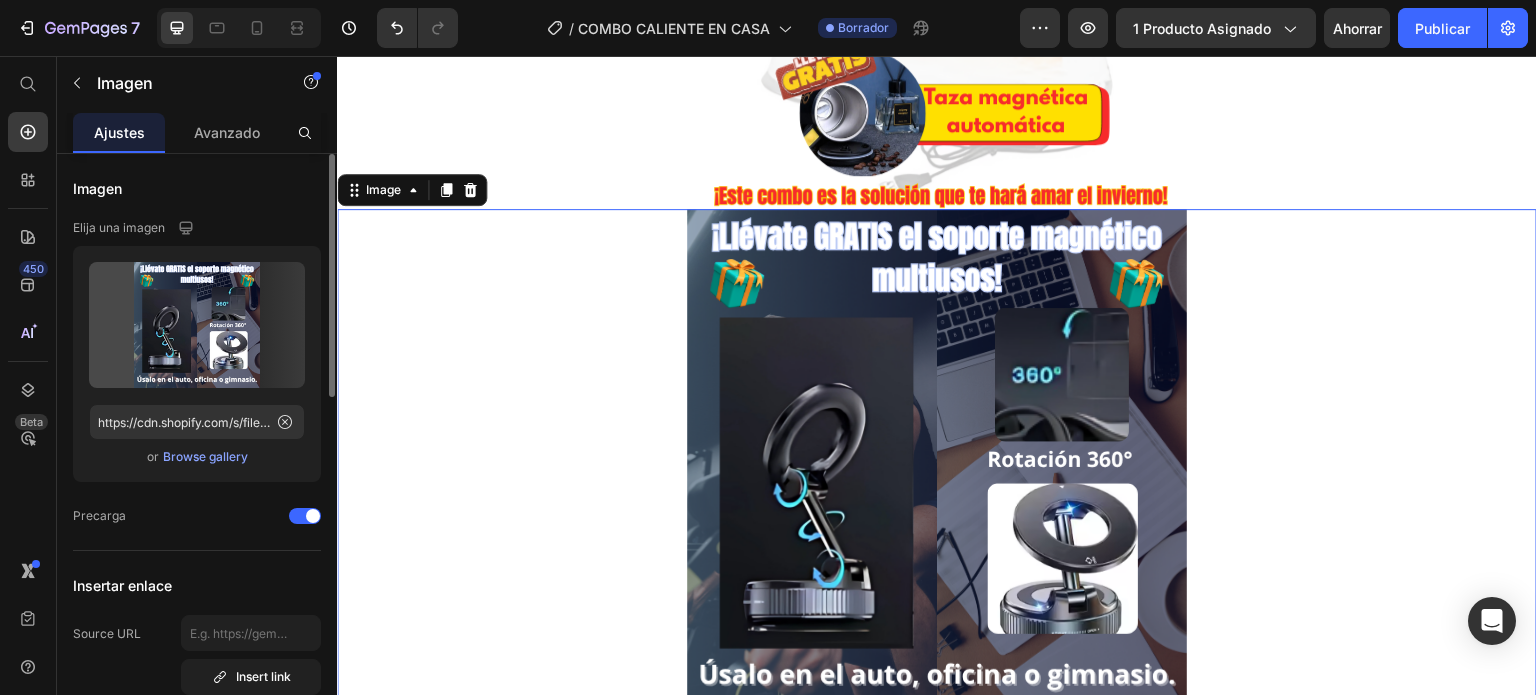 click at bounding box center (937, 459) 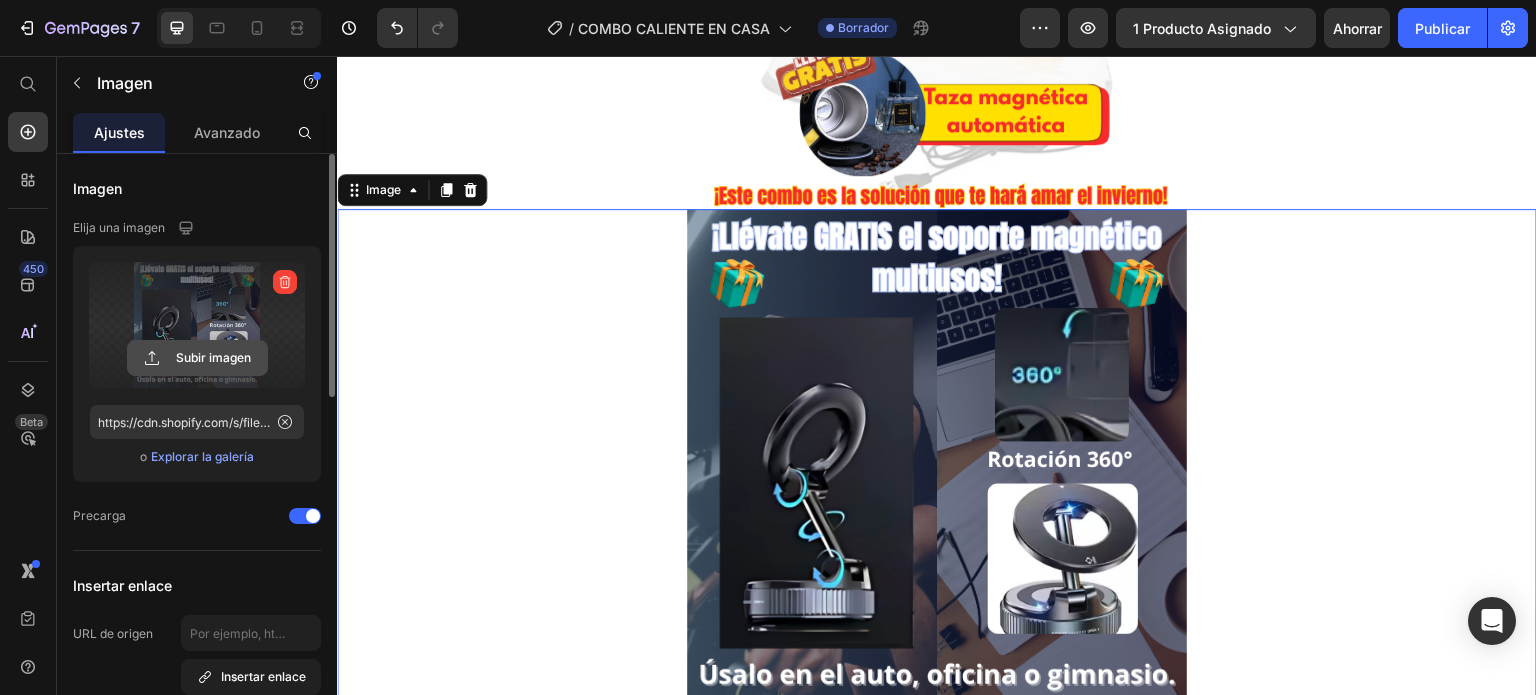 click 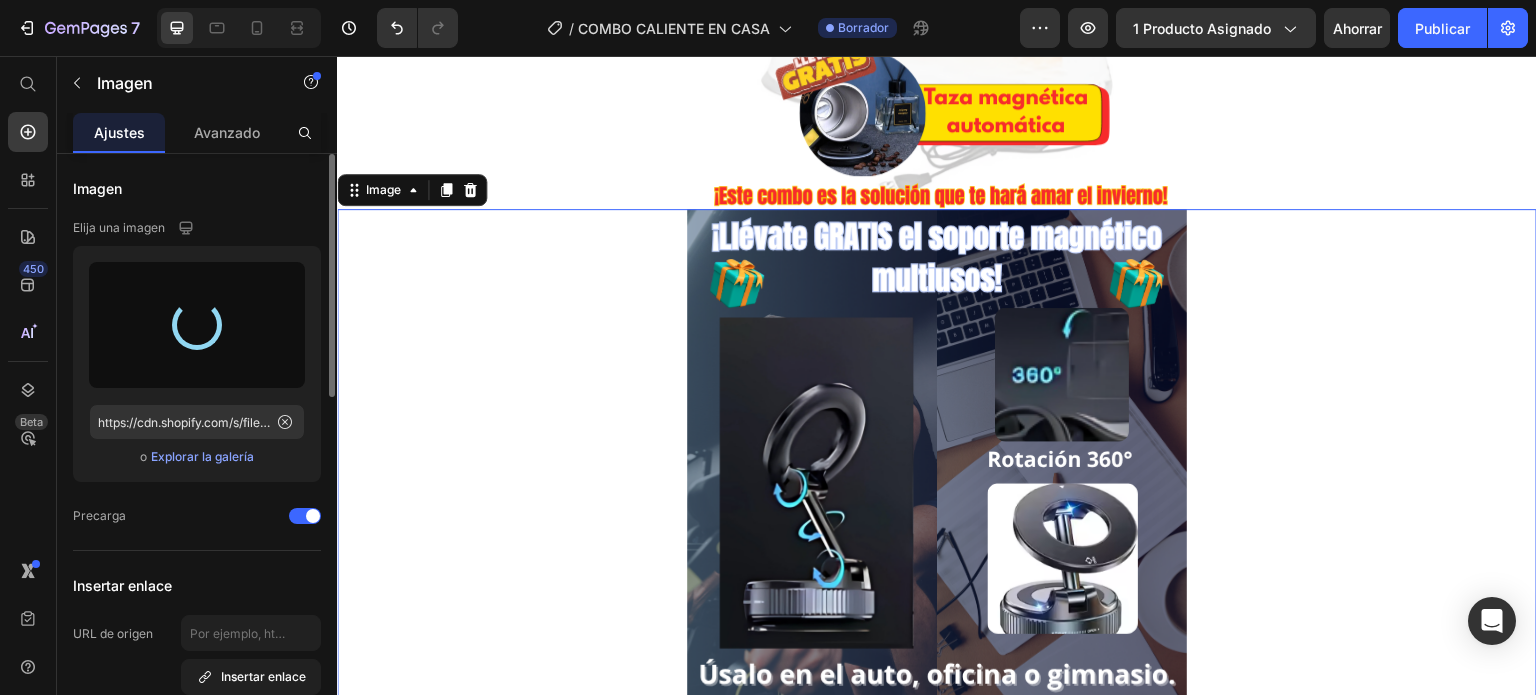 type on "https://cdn.shopify.com/s/files/1/0695/8920/5161/files/gempages_555771683932210419-949c94e7-8663-4feb-9ee2-75d51356ecf1.png" 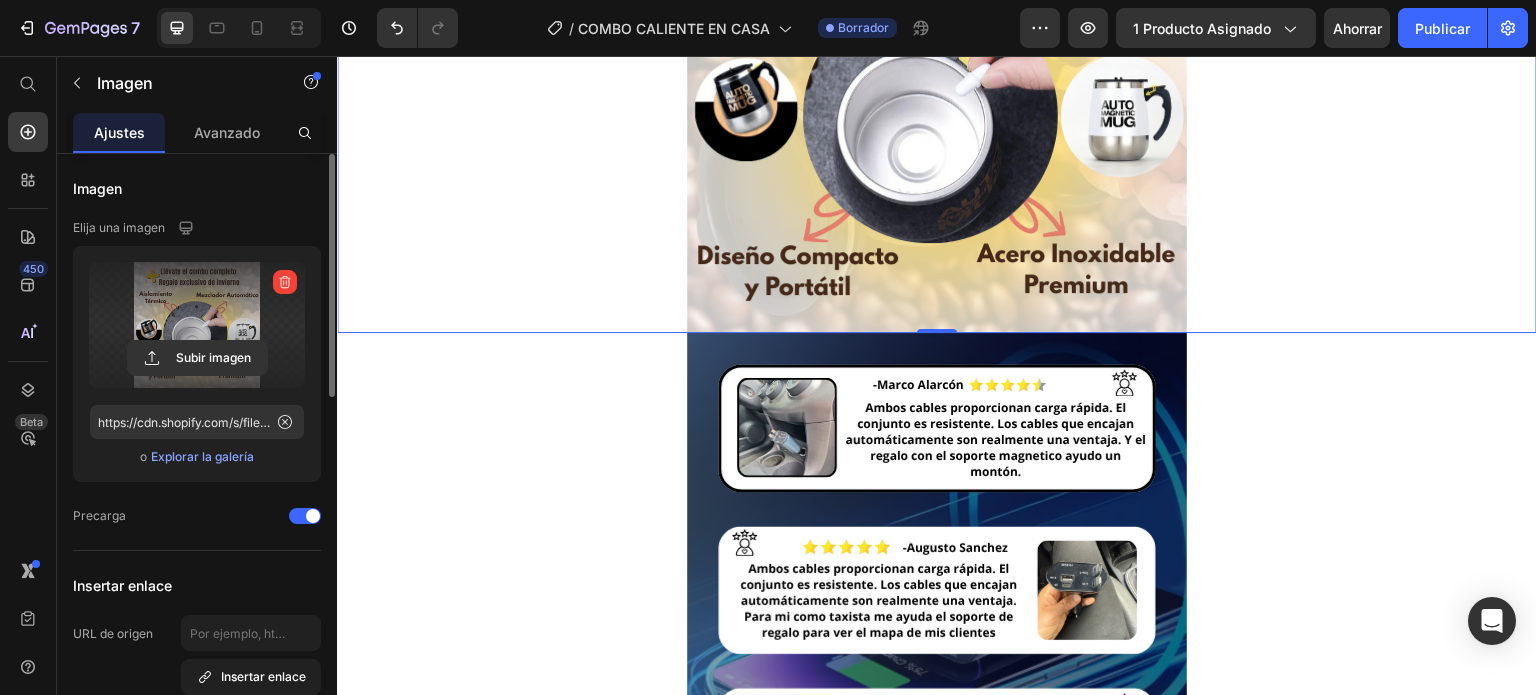 scroll, scrollTop: 2000, scrollLeft: 0, axis: vertical 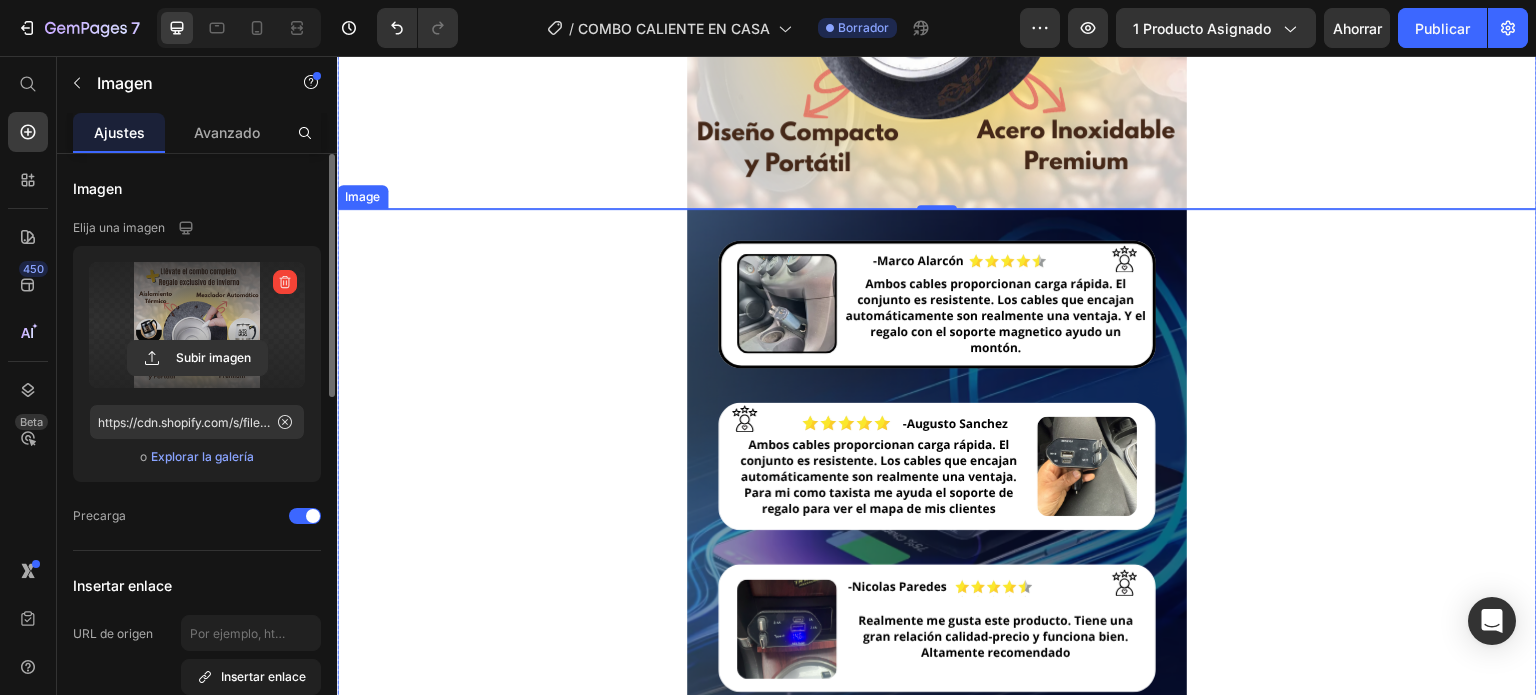 click at bounding box center (937, 459) 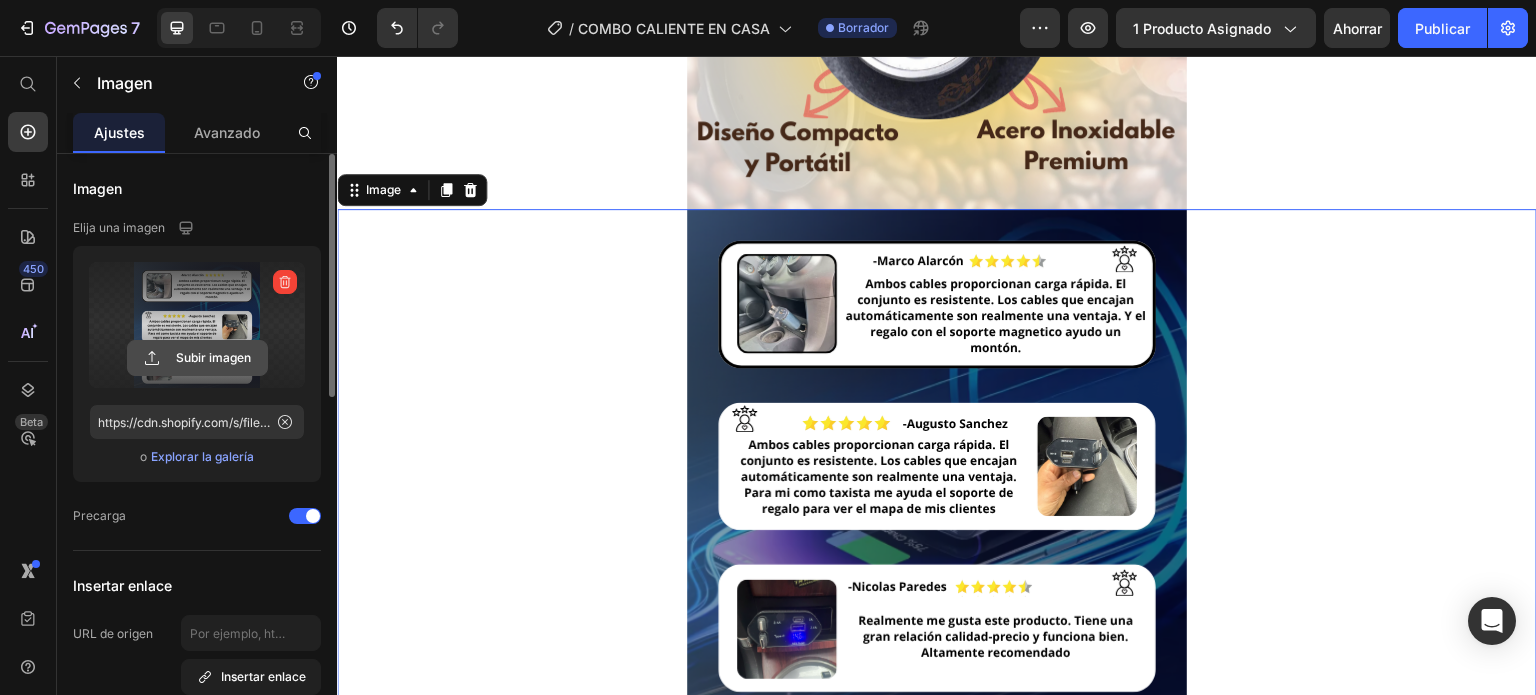 click 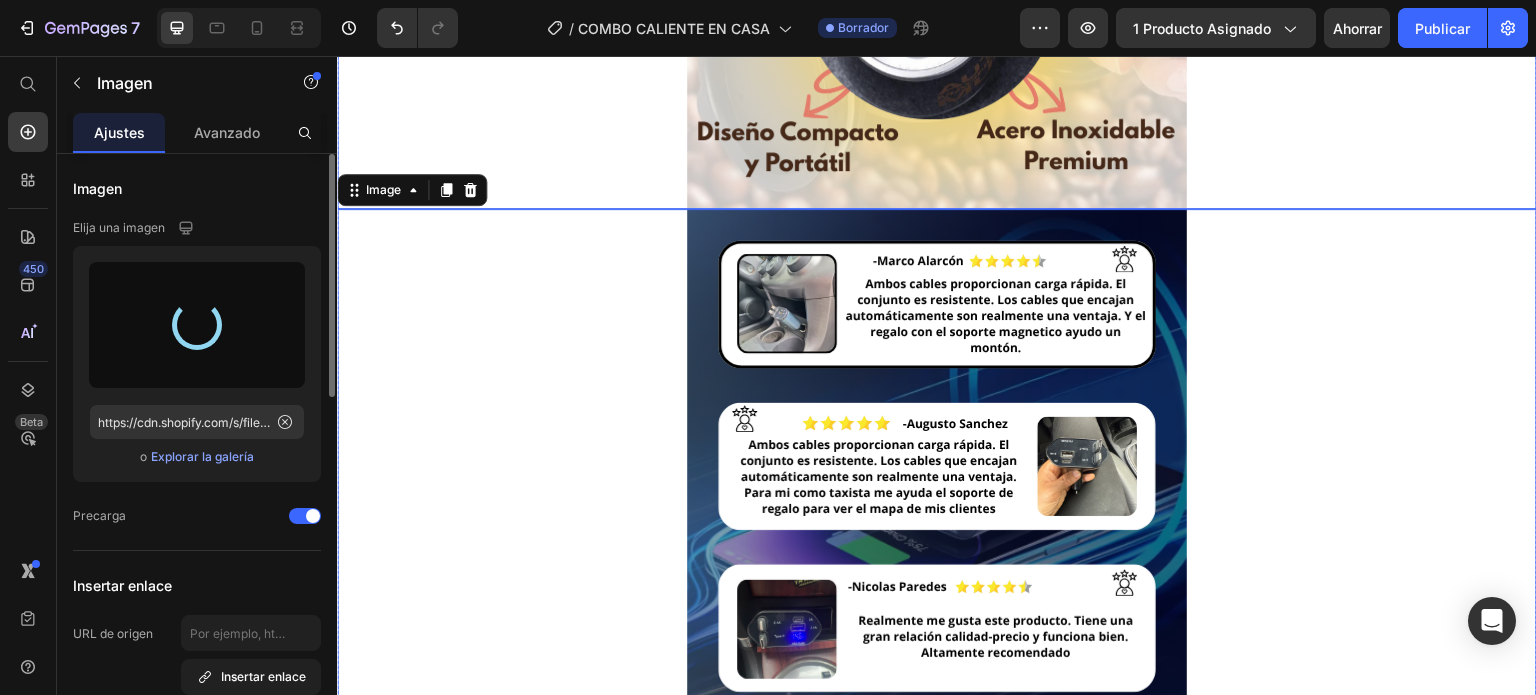 type on "https://cdn.shopify.com/s/files/1/0695/8920/5161/files/gempages_555771683932210419-5f113e89-aa9c-4ac1-a117-fbd19fd7e0e7.png" 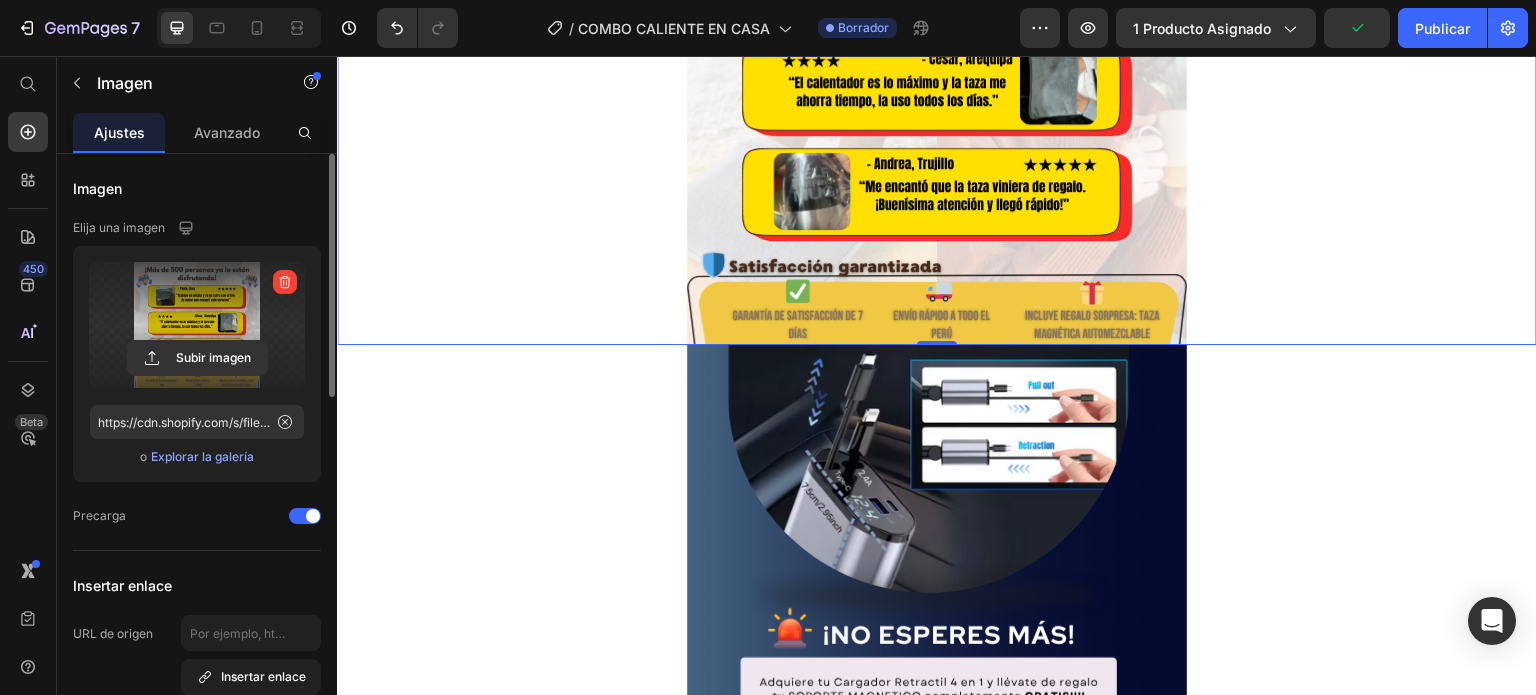 scroll, scrollTop: 2500, scrollLeft: 0, axis: vertical 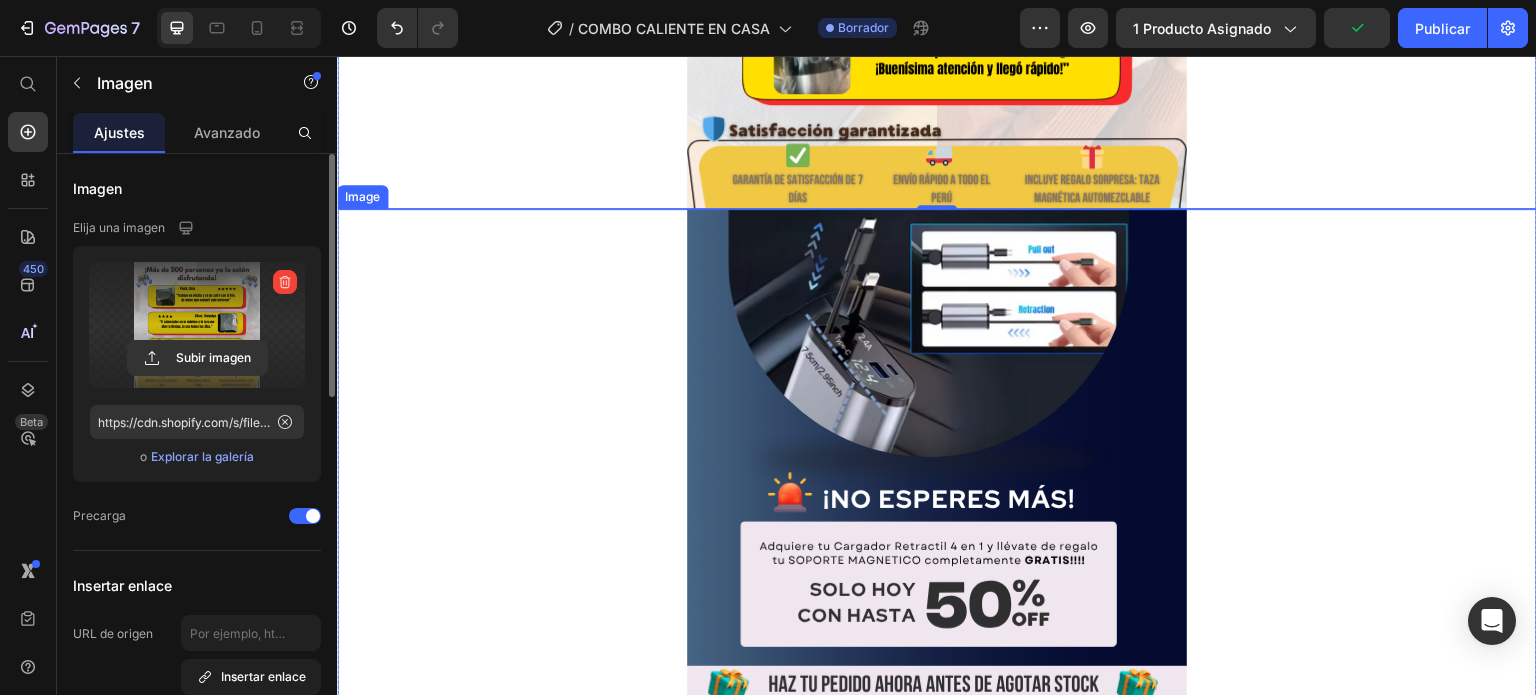 click at bounding box center [937, 459] 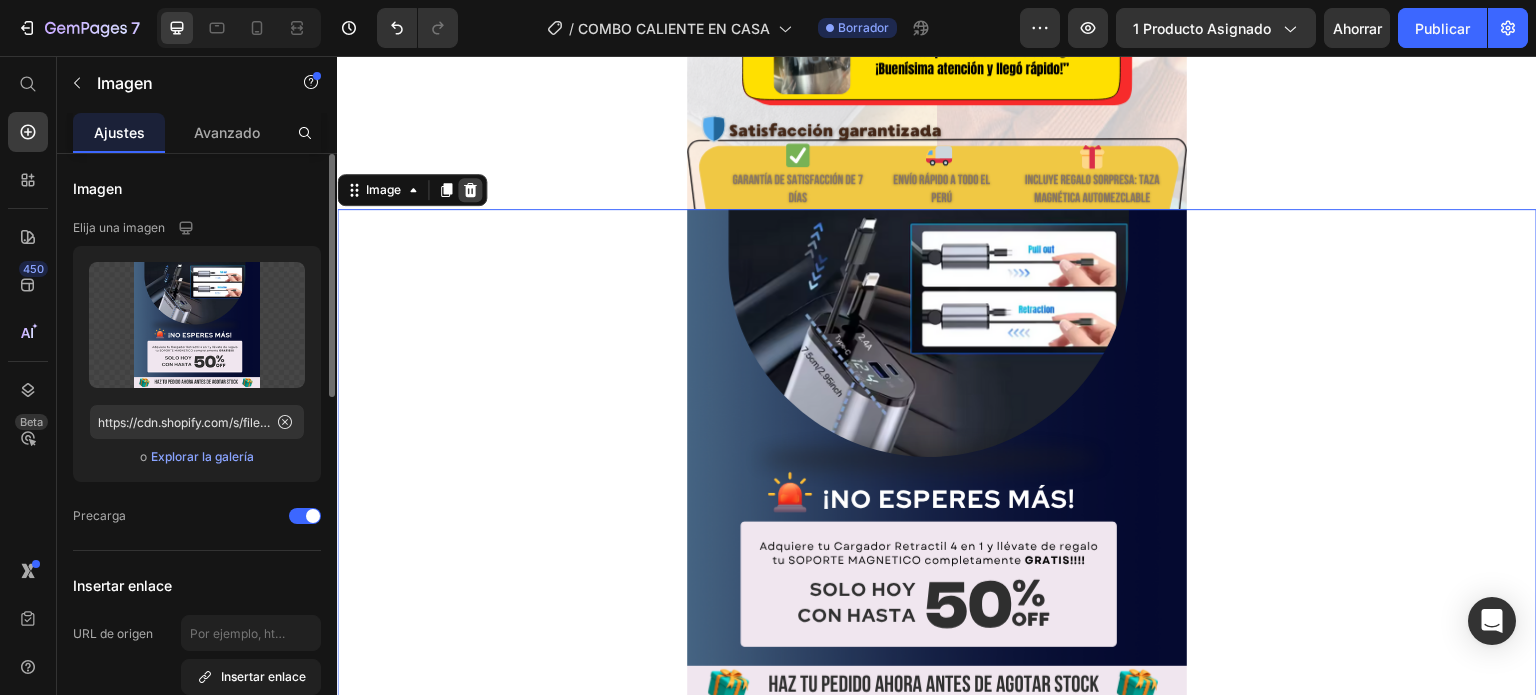 click at bounding box center [470, 190] 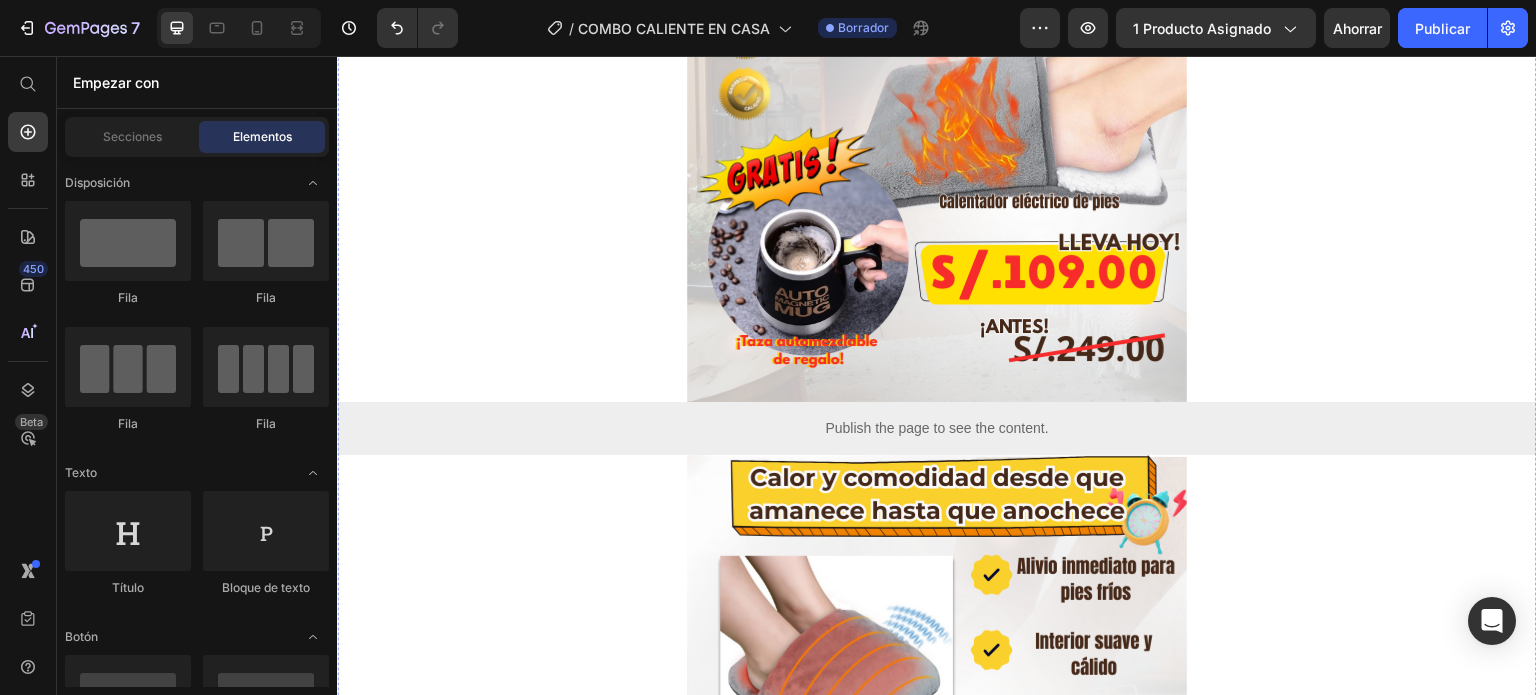 scroll, scrollTop: 0, scrollLeft: 0, axis: both 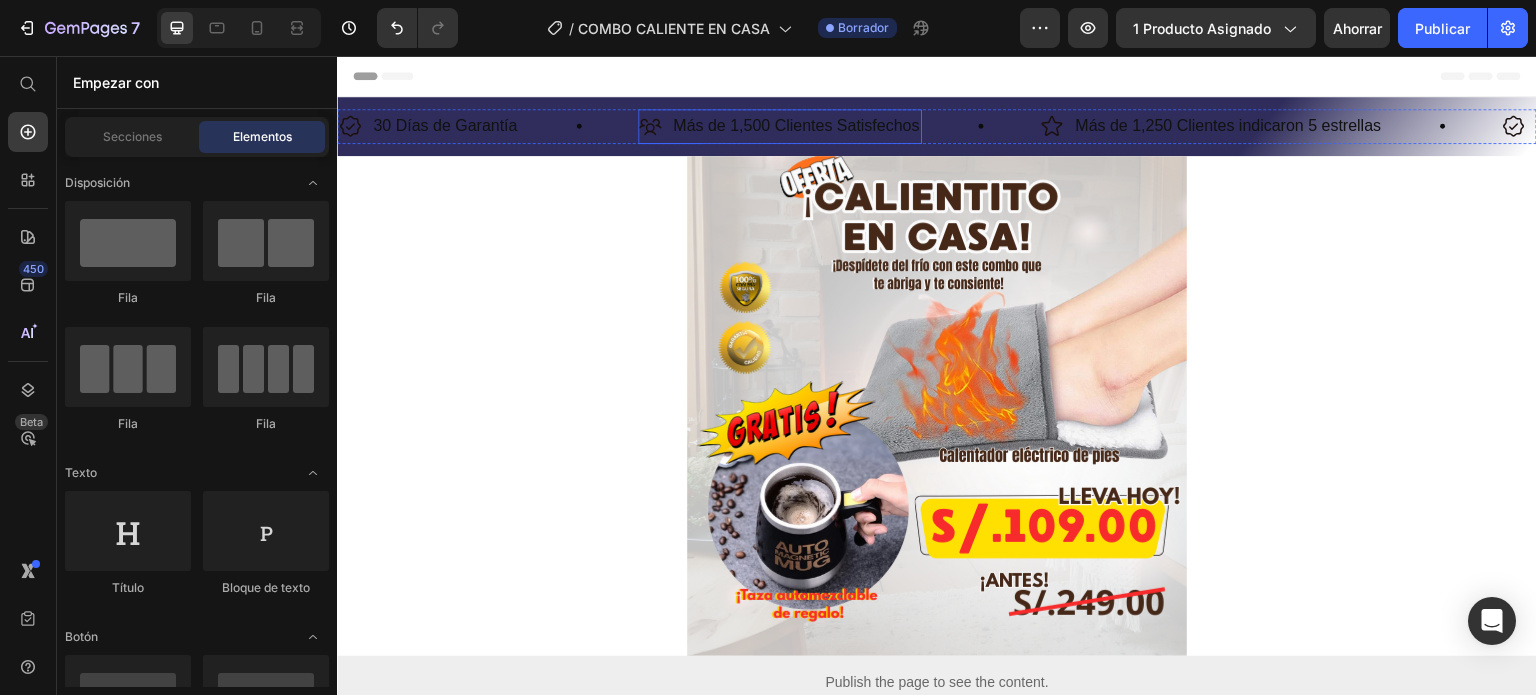 click on "30 Días de Garantía Item List
Más de 1,500 Clientes Satisfechos Item List
Más de 1,250 Clientes indicaron 5 estrellas Item List
30 Días de Garantía Item List
Más de 1,500 Clientes Satisfechos Item List
Más de 1,250 Clientes indicaron 5 estrellas Item List
30 Días de Garantía Item List
Más de 1,500 Clientes Satisfechos Item List
Más de 1,250 Clientes indicaron 5 estrellas Item List
30 Días de Garantía Item List
Más de 1,500 Clientes Satisfechos Item List
Más de 1,250 Clientes indicaron 5 estrellas Item List
30 Días de Garantía Item List
Item List
Row" at bounding box center [937, 126] 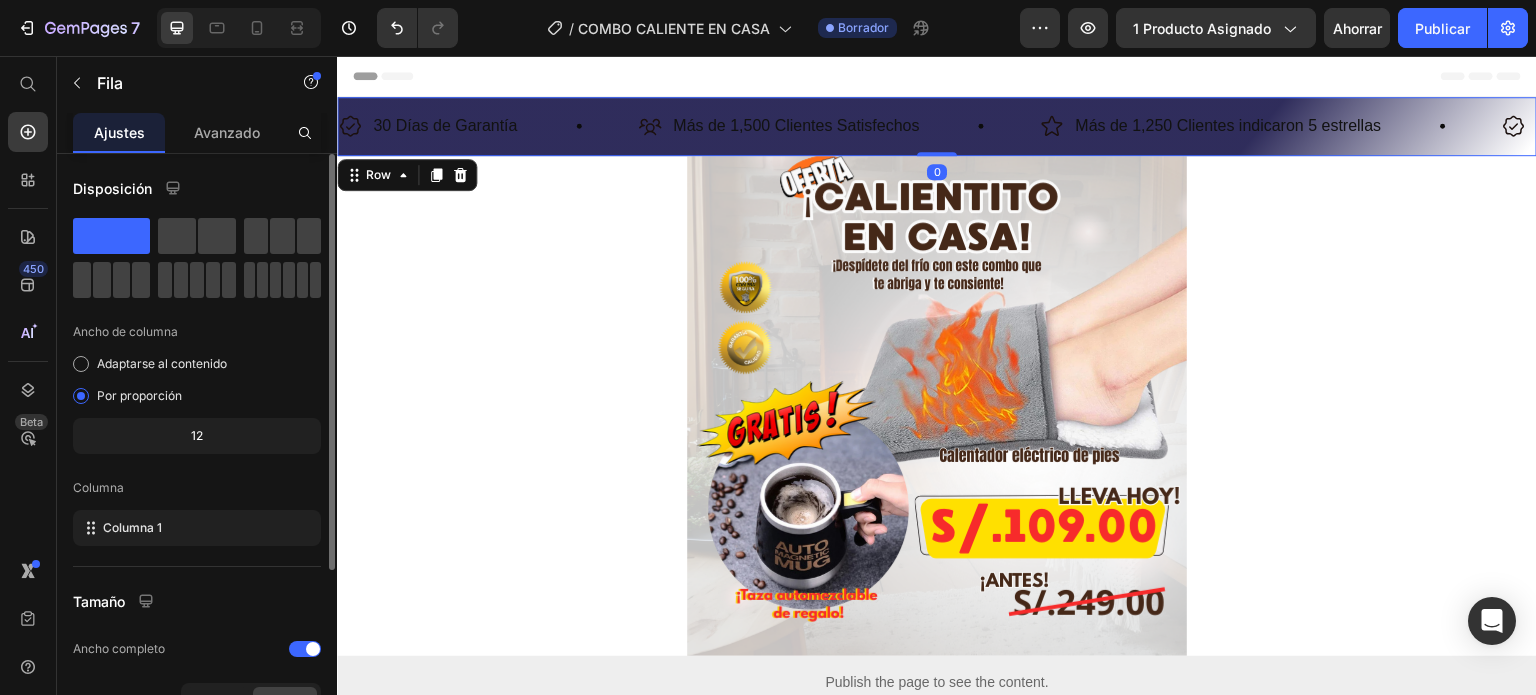 scroll, scrollTop: 260, scrollLeft: 0, axis: vertical 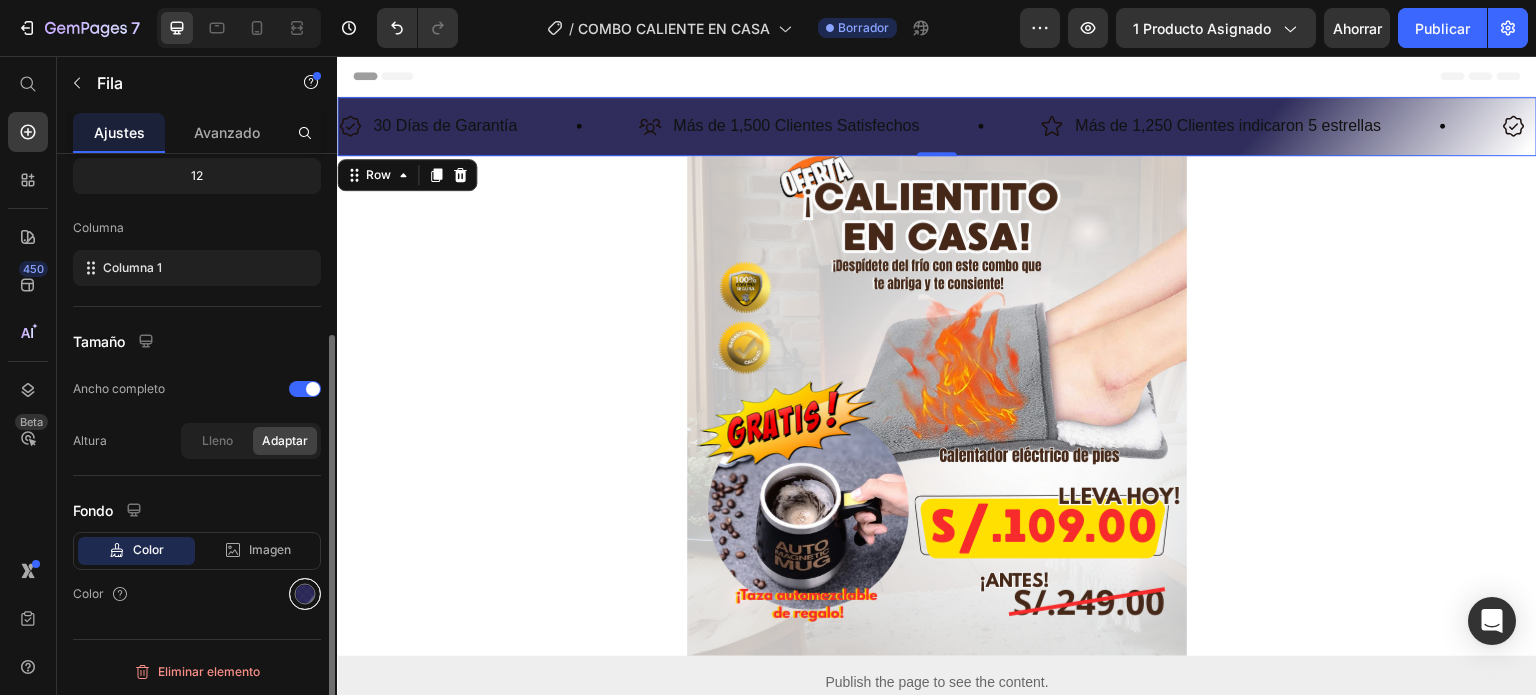 click at bounding box center (305, 594) 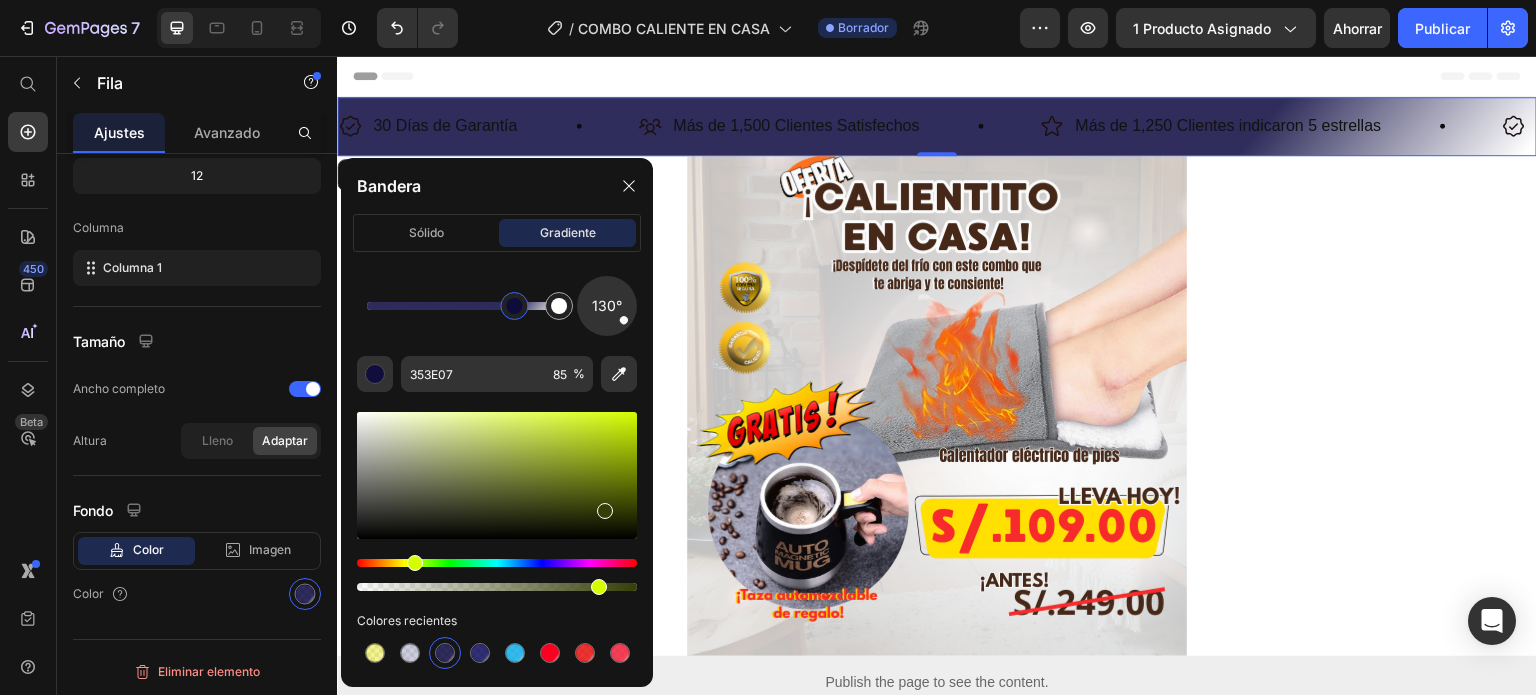 drag, startPoint x: 554, startPoint y: 569, endPoint x: 412, endPoint y: 569, distance: 142 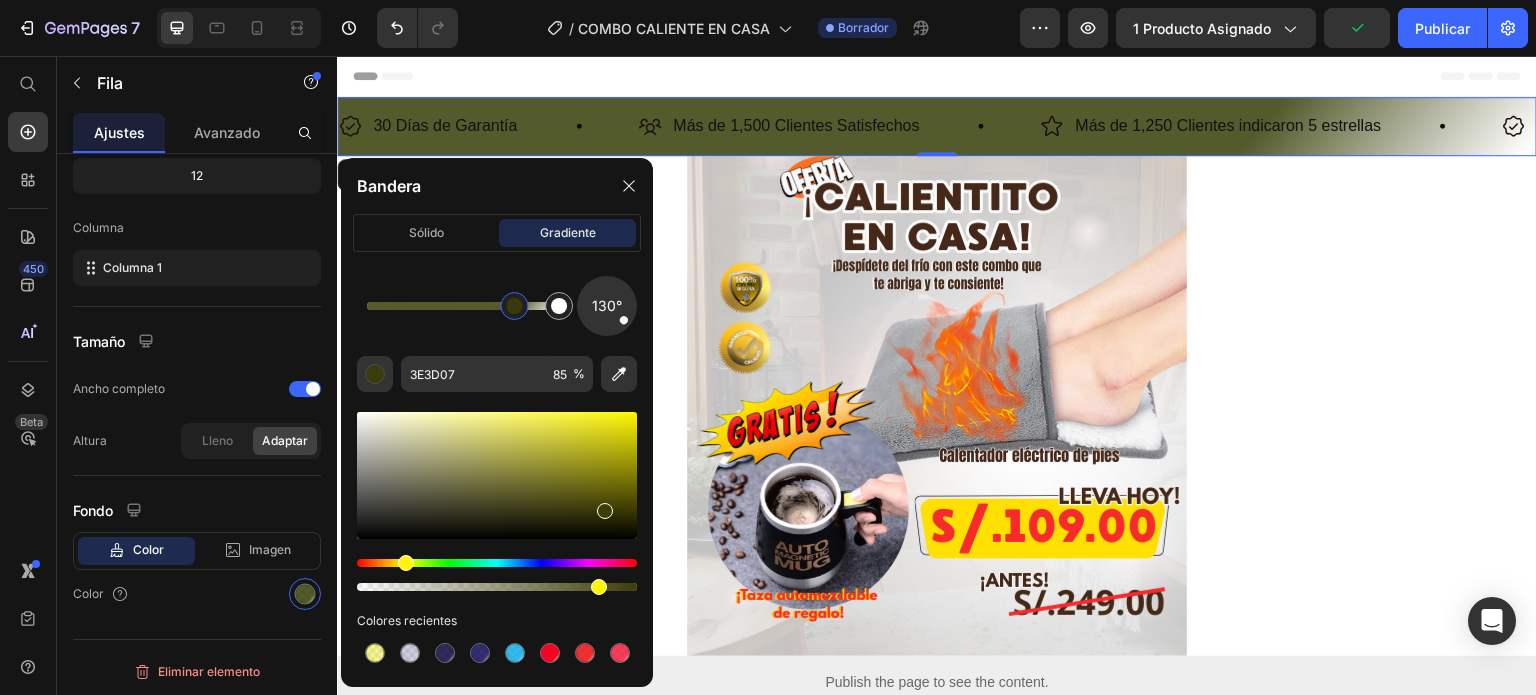 click at bounding box center [406, 563] 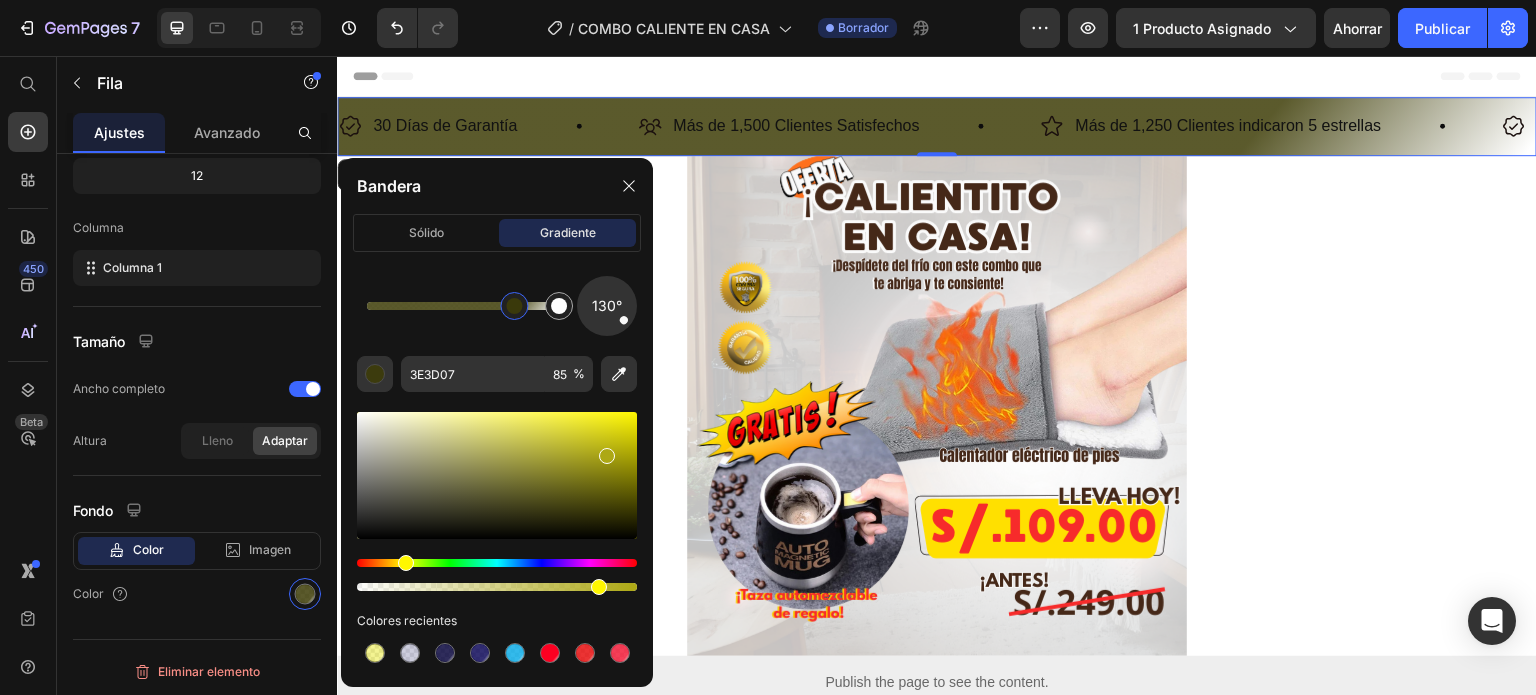 drag, startPoint x: 603, startPoint y: 508, endPoint x: 605, endPoint y: 451, distance: 57.035076 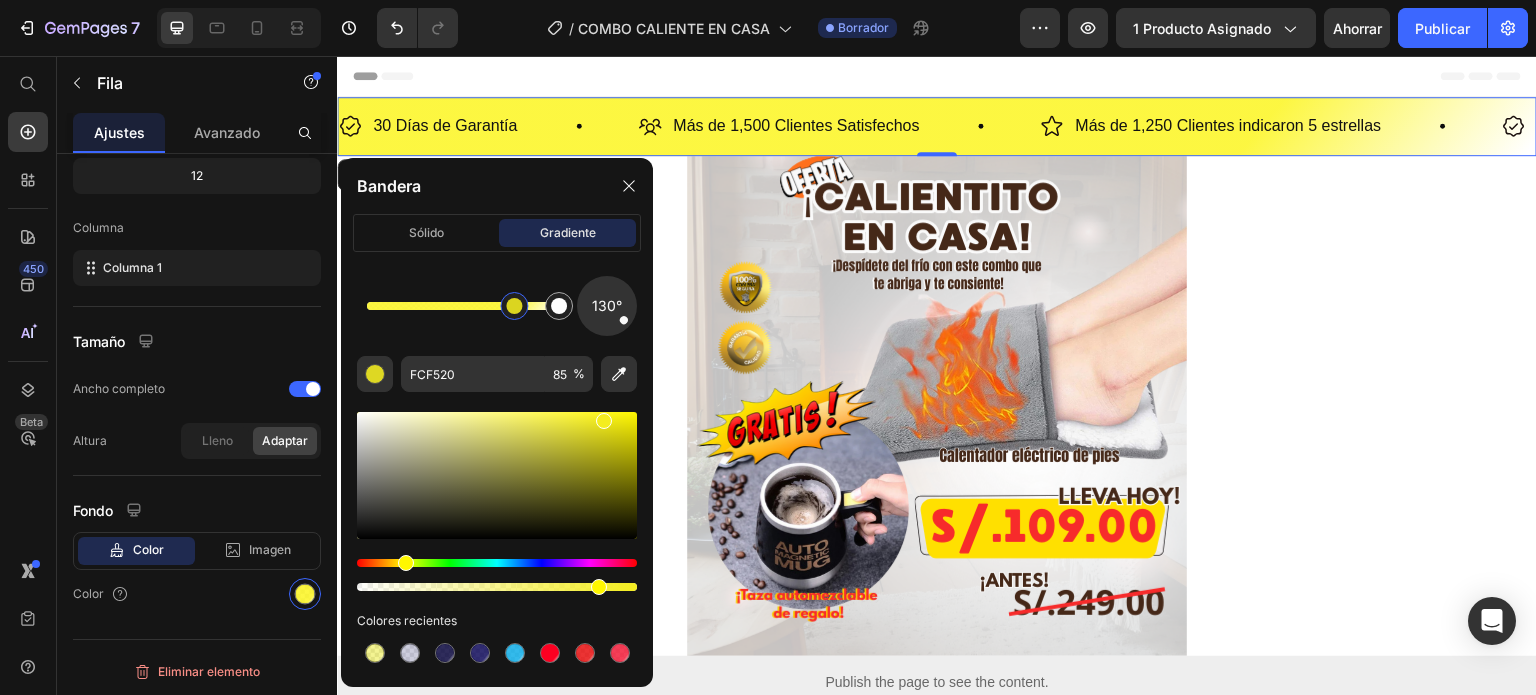 type on "F4ED1F" 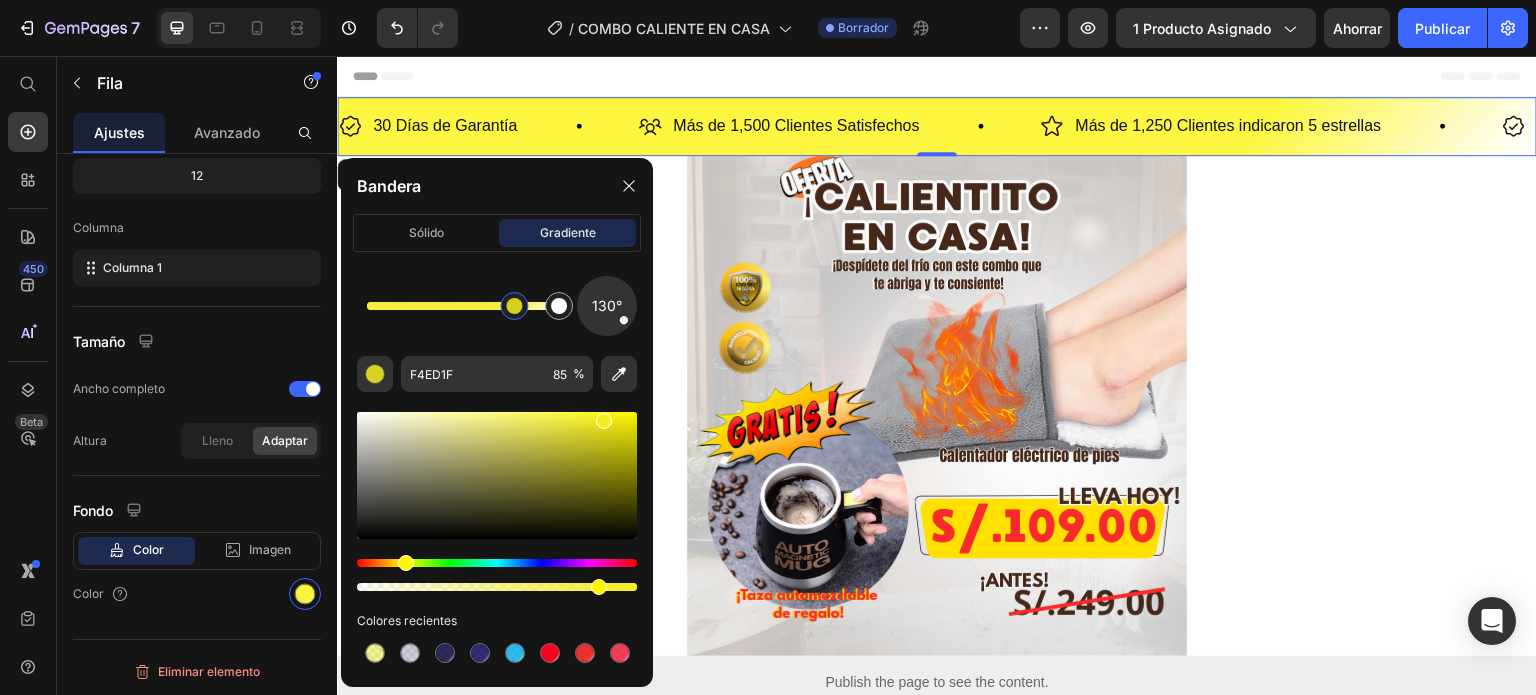 drag, startPoint x: 605, startPoint y: 451, endPoint x: 601, endPoint y: 417, distance: 34.234486 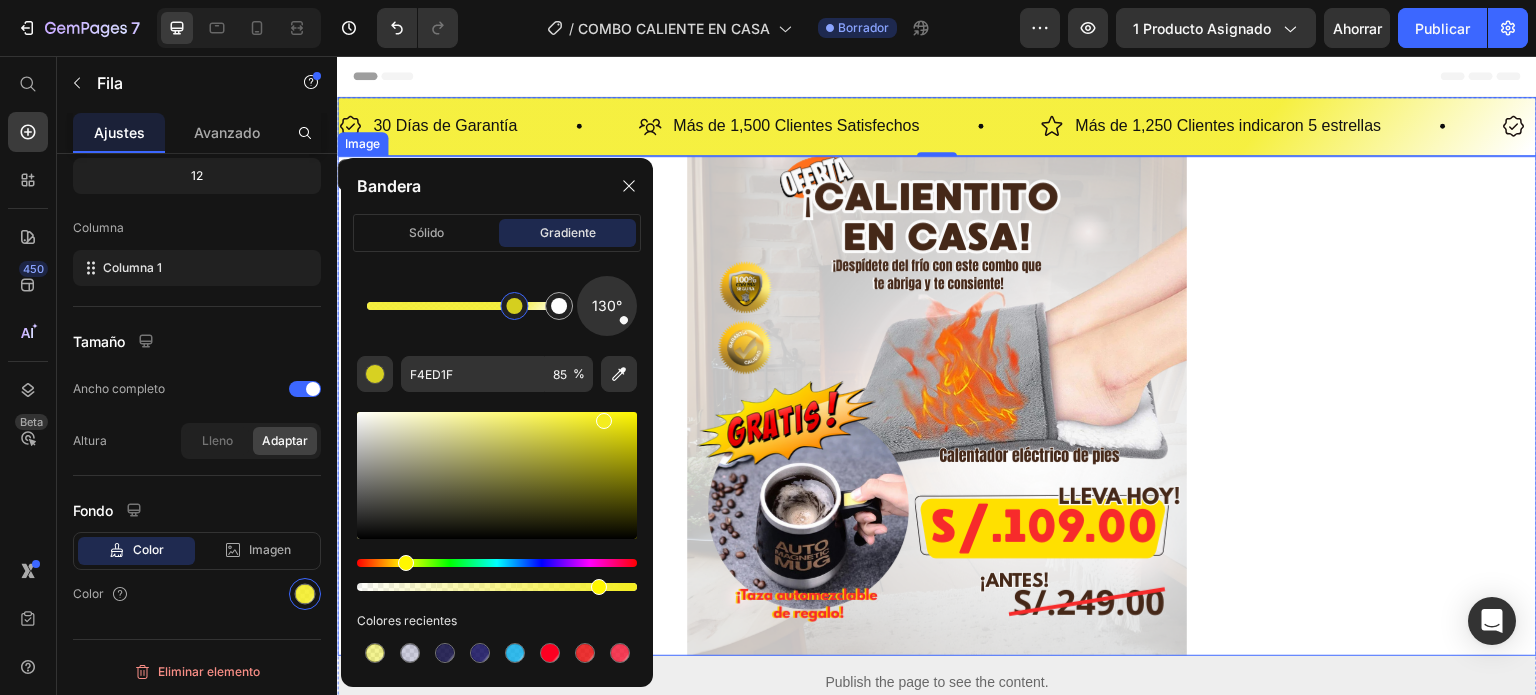 click at bounding box center [937, 406] 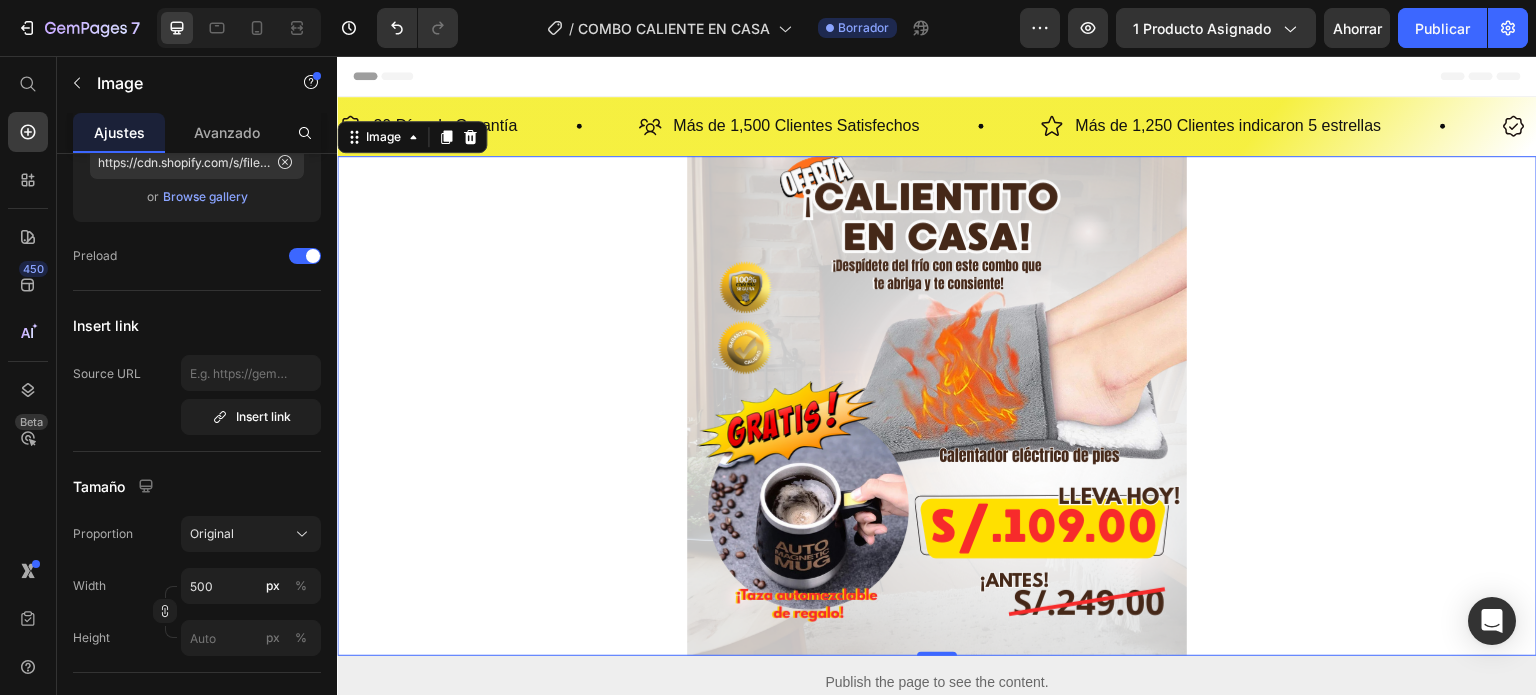 scroll, scrollTop: 0, scrollLeft: 0, axis: both 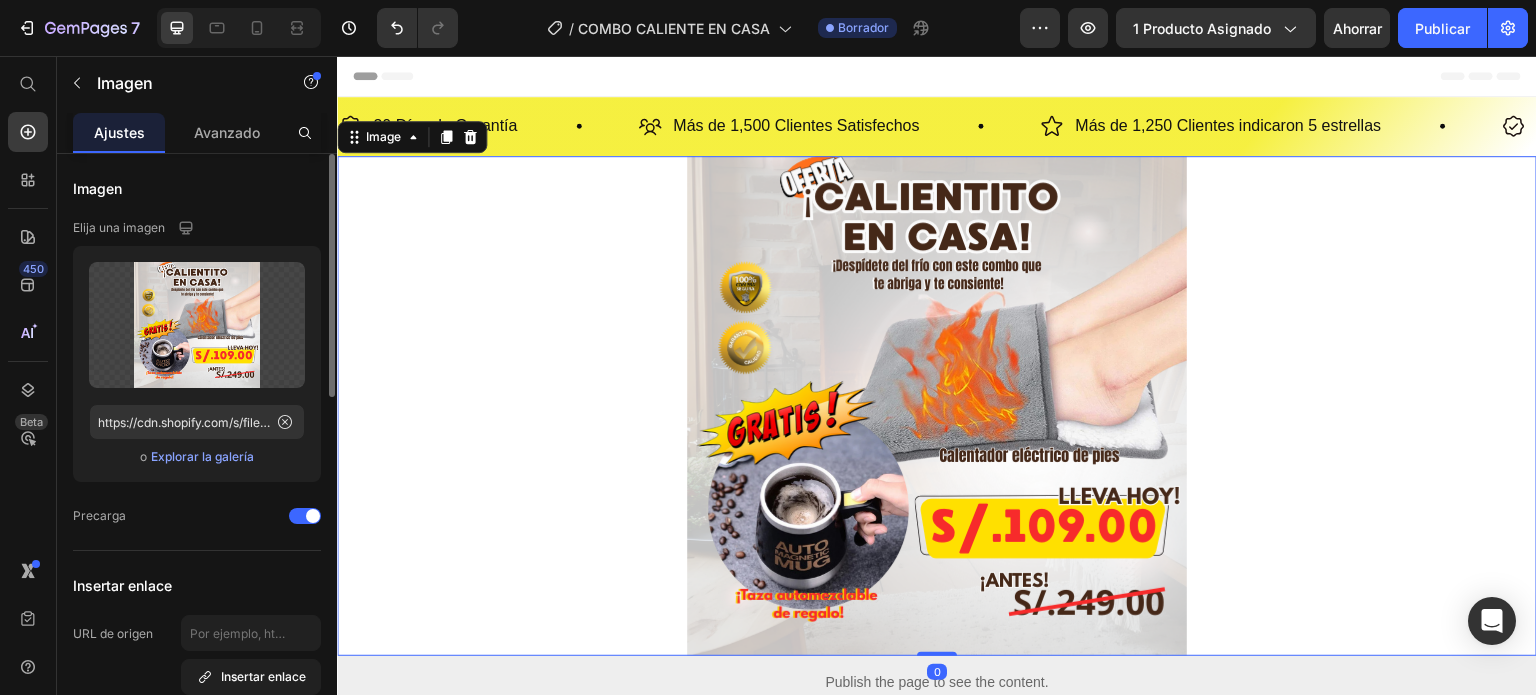 click at bounding box center [937, 406] 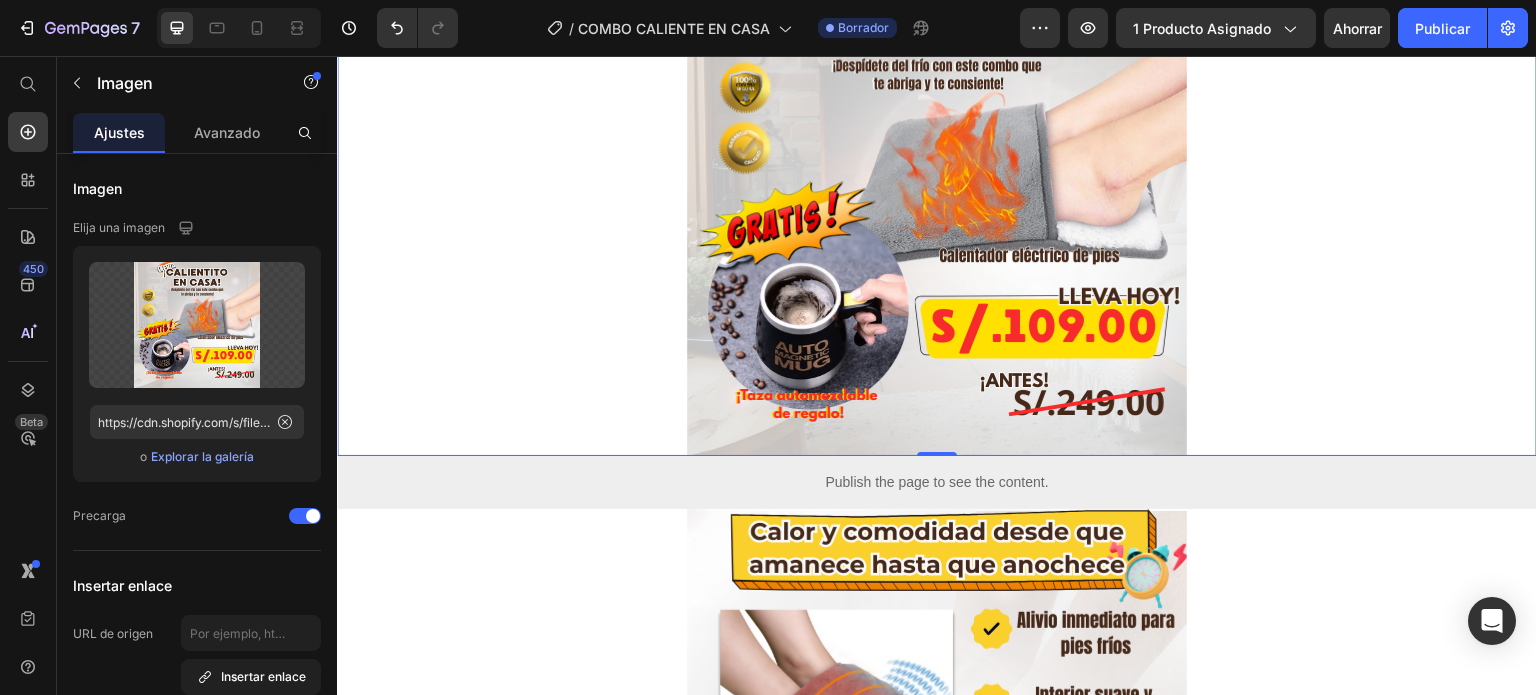 scroll, scrollTop: 0, scrollLeft: 0, axis: both 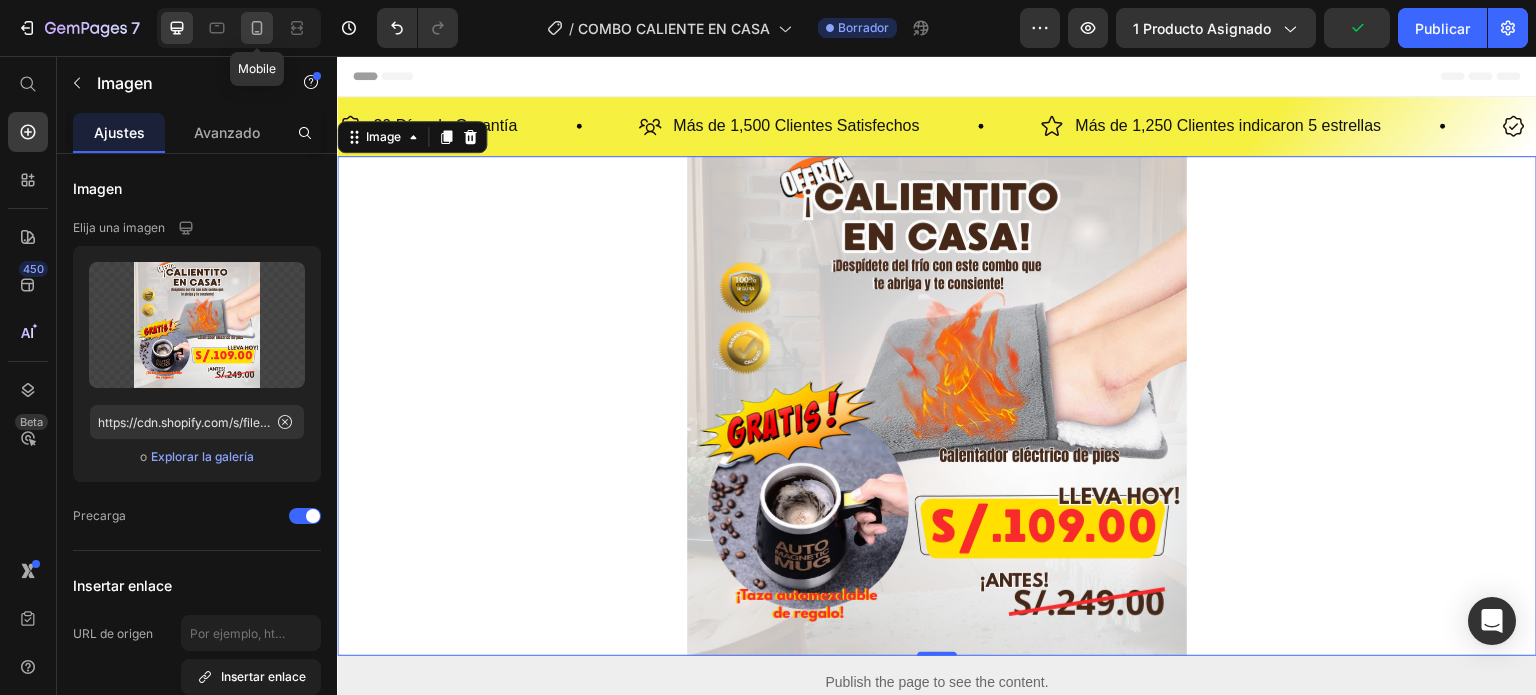 click 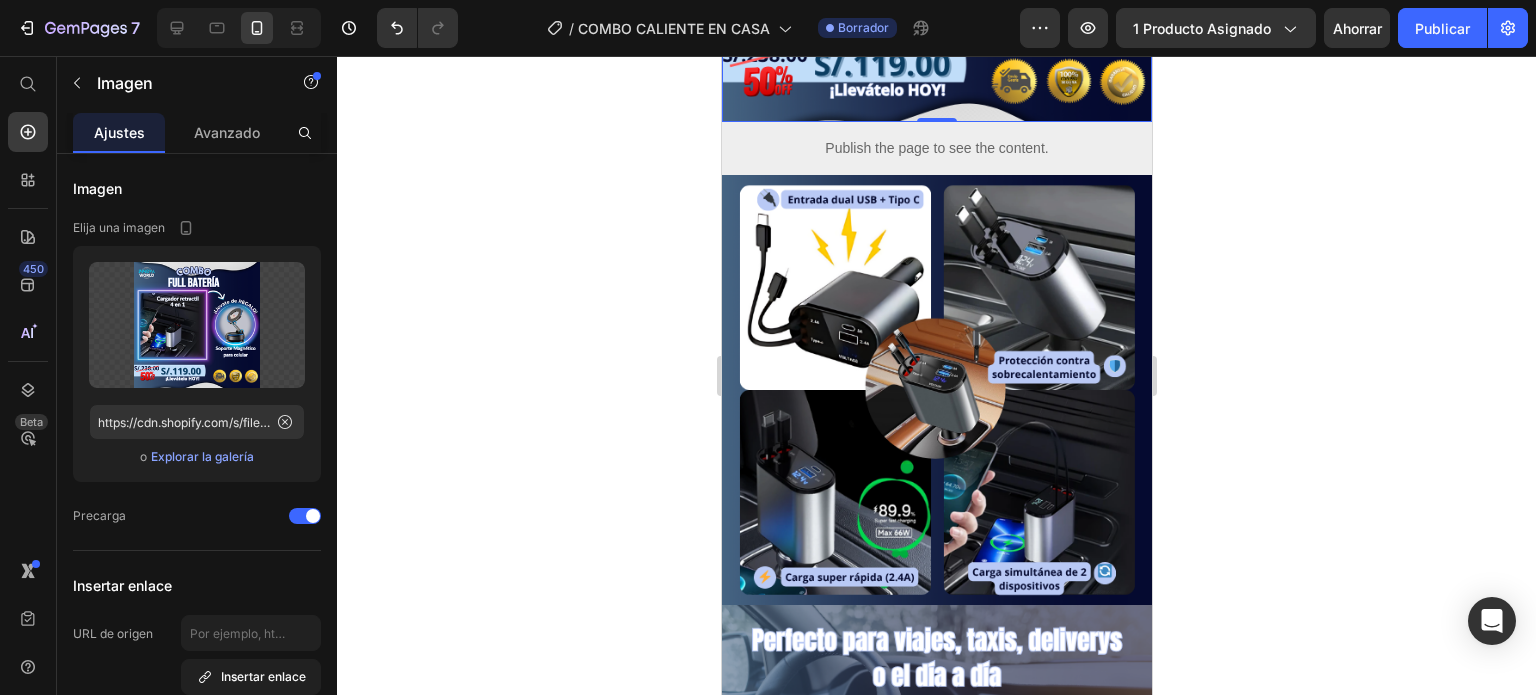 scroll, scrollTop: 0, scrollLeft: 0, axis: both 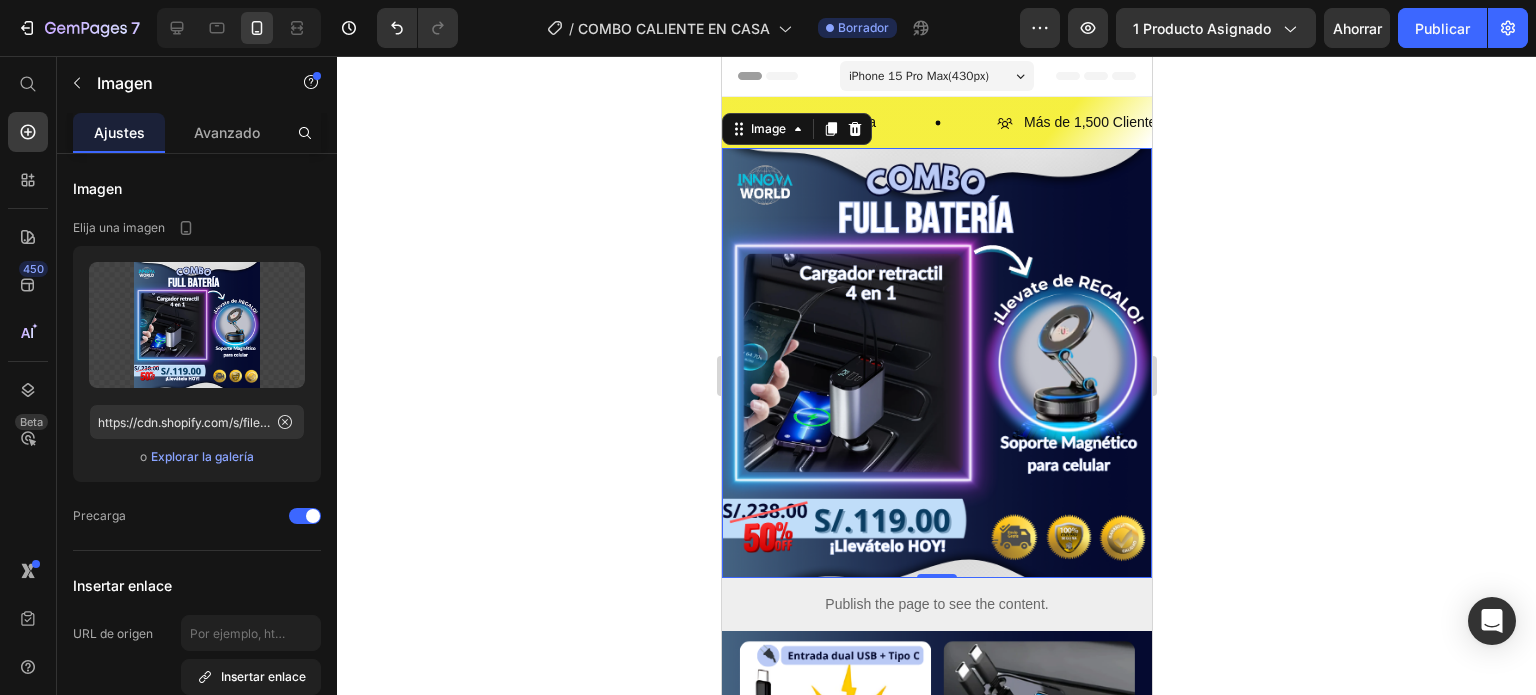 click at bounding box center (936, 363) 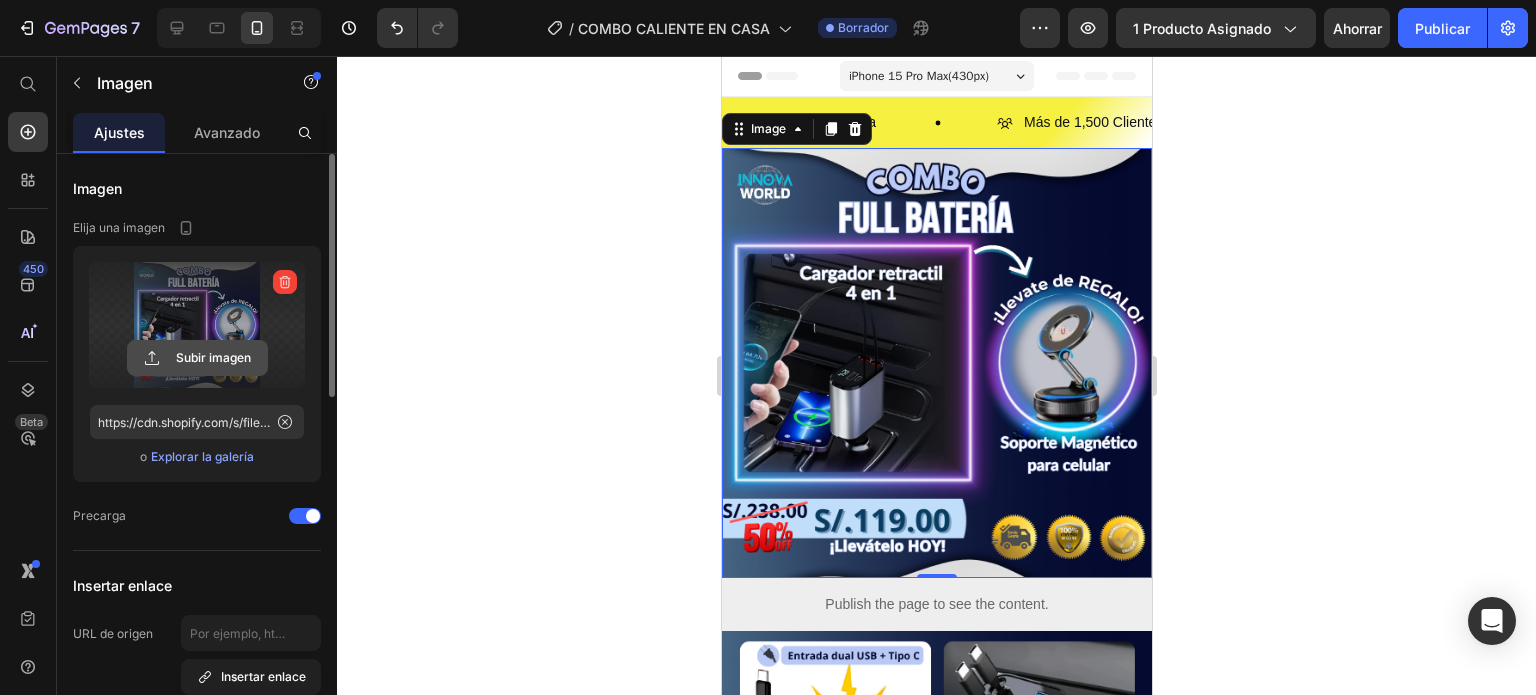 click 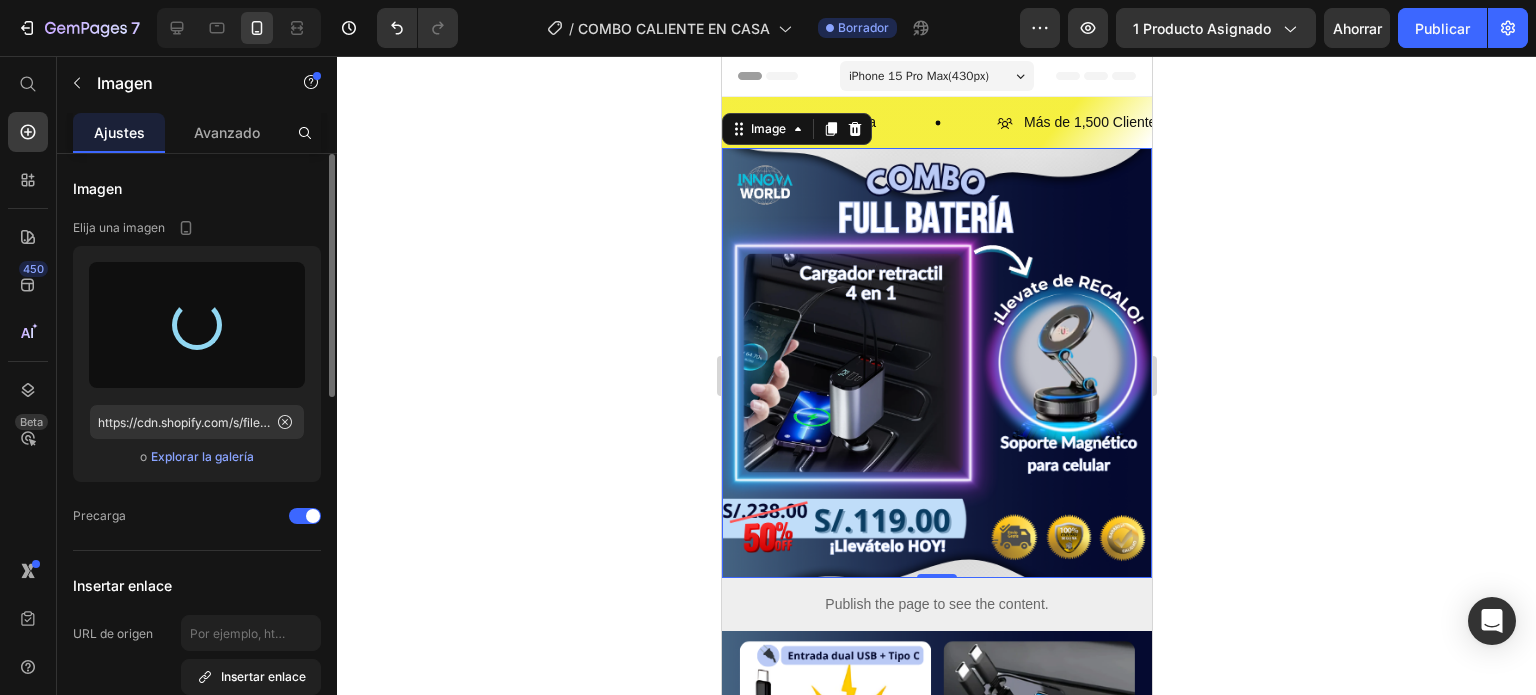 type on "https://cdn.shopify.com/s/files/1/0695/8920/5161/files/gempages_555771683932210419-a9743adb-498d-45ed-8d2c-e468d47b3397.png" 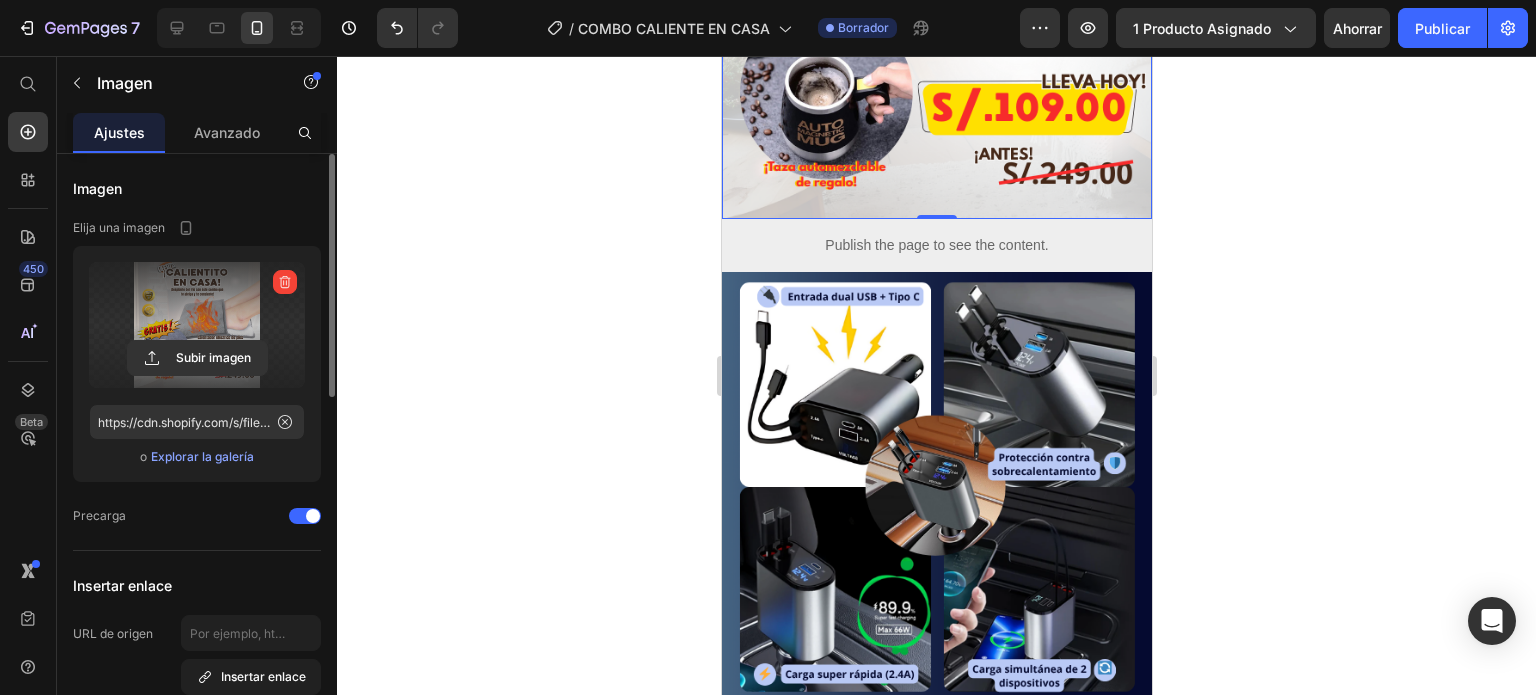 scroll, scrollTop: 400, scrollLeft: 0, axis: vertical 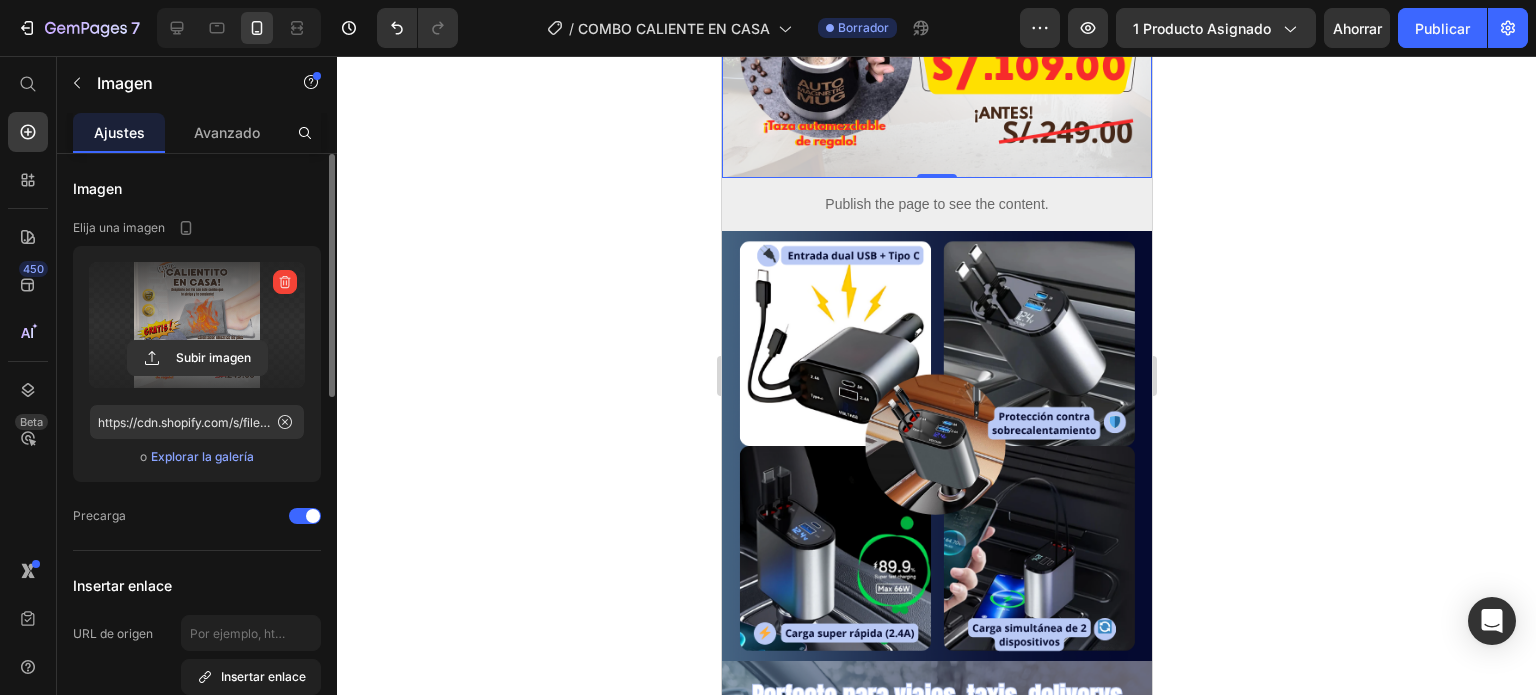 click at bounding box center (936, 446) 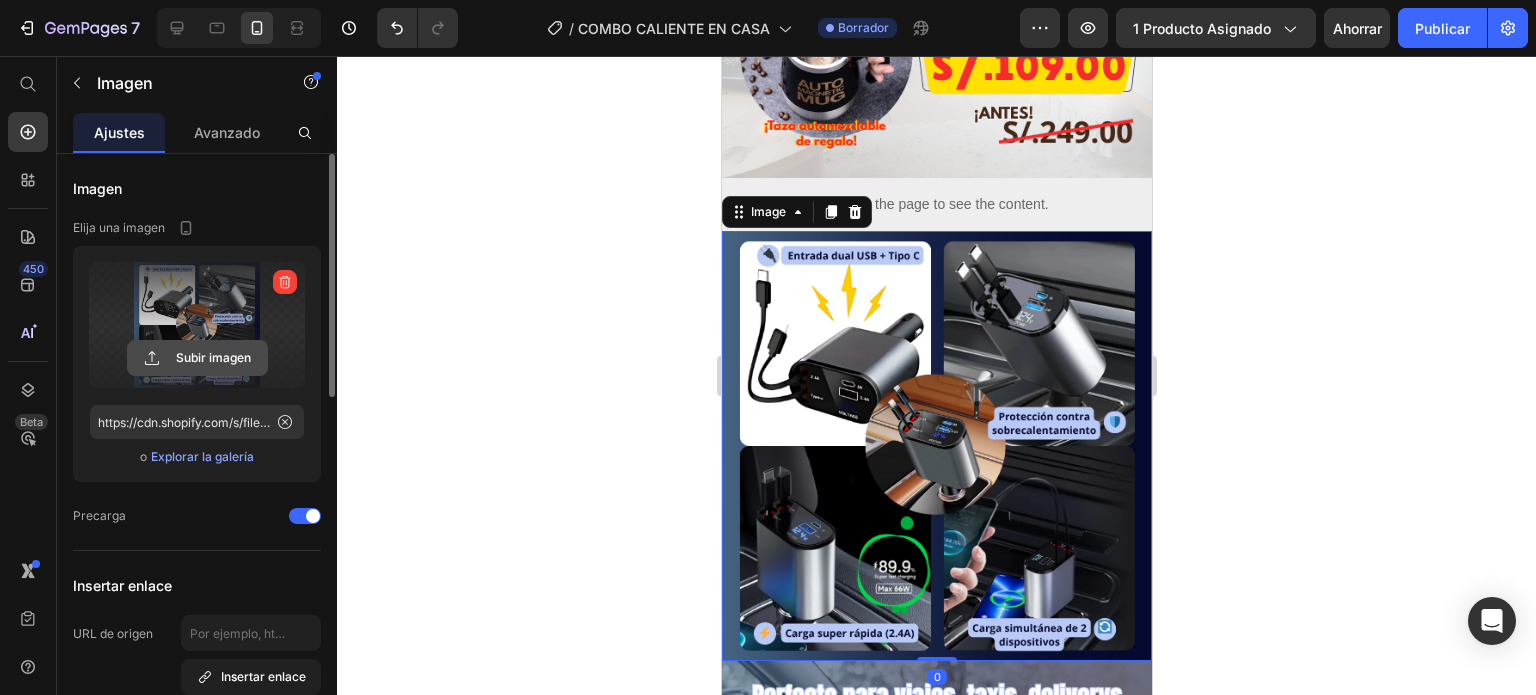 click 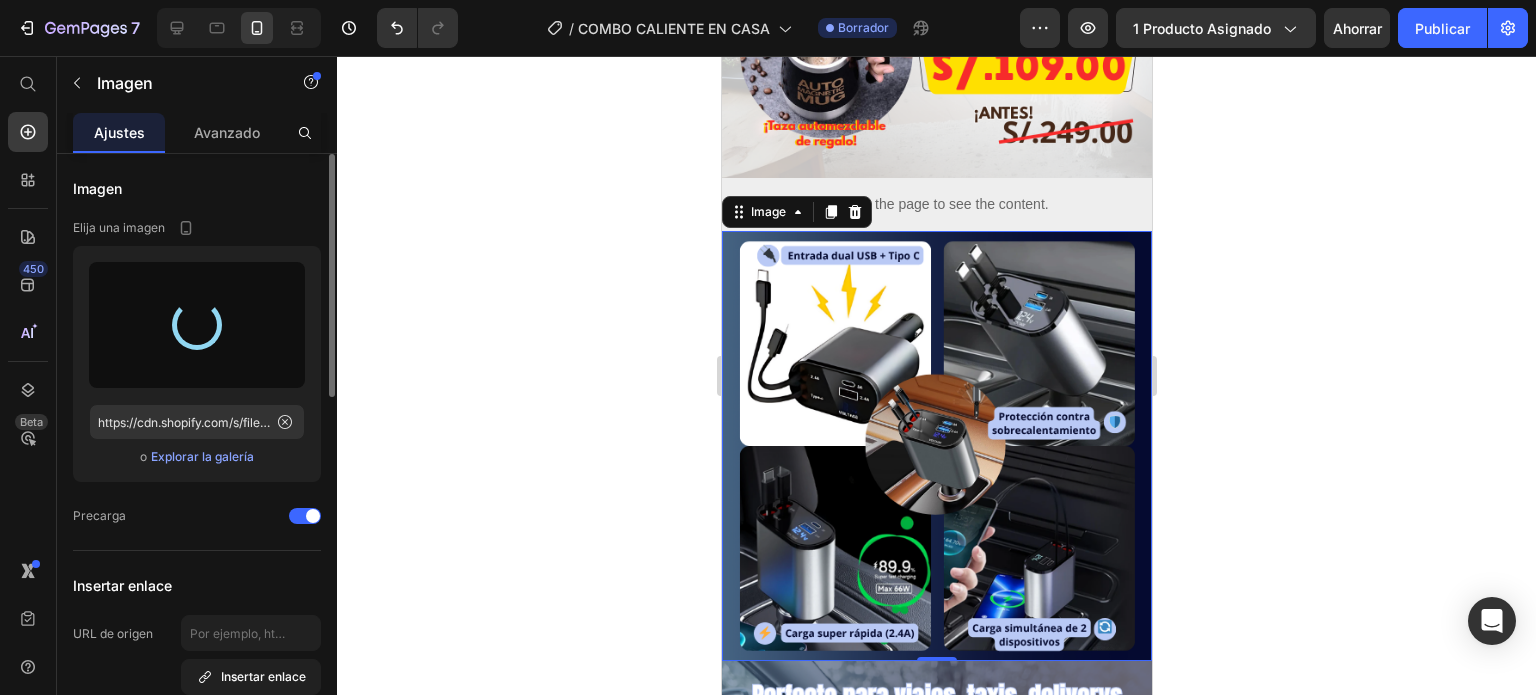 type on "https://cdn.shopify.com/s/files/1/0695/8920/5161/files/gempages_555771683932210419-63b58cb1-a8cd-4b2d-9c5b-e622f598aef4.png" 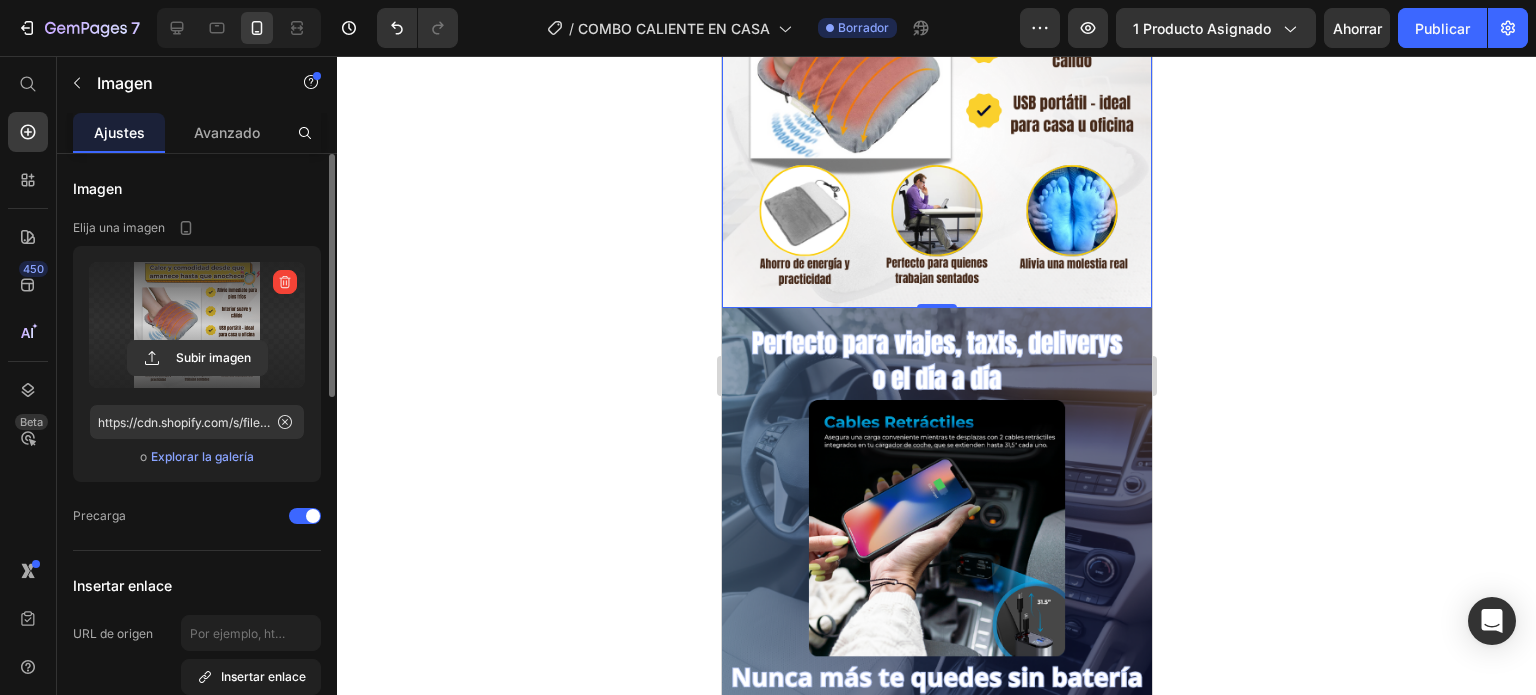 scroll, scrollTop: 800, scrollLeft: 0, axis: vertical 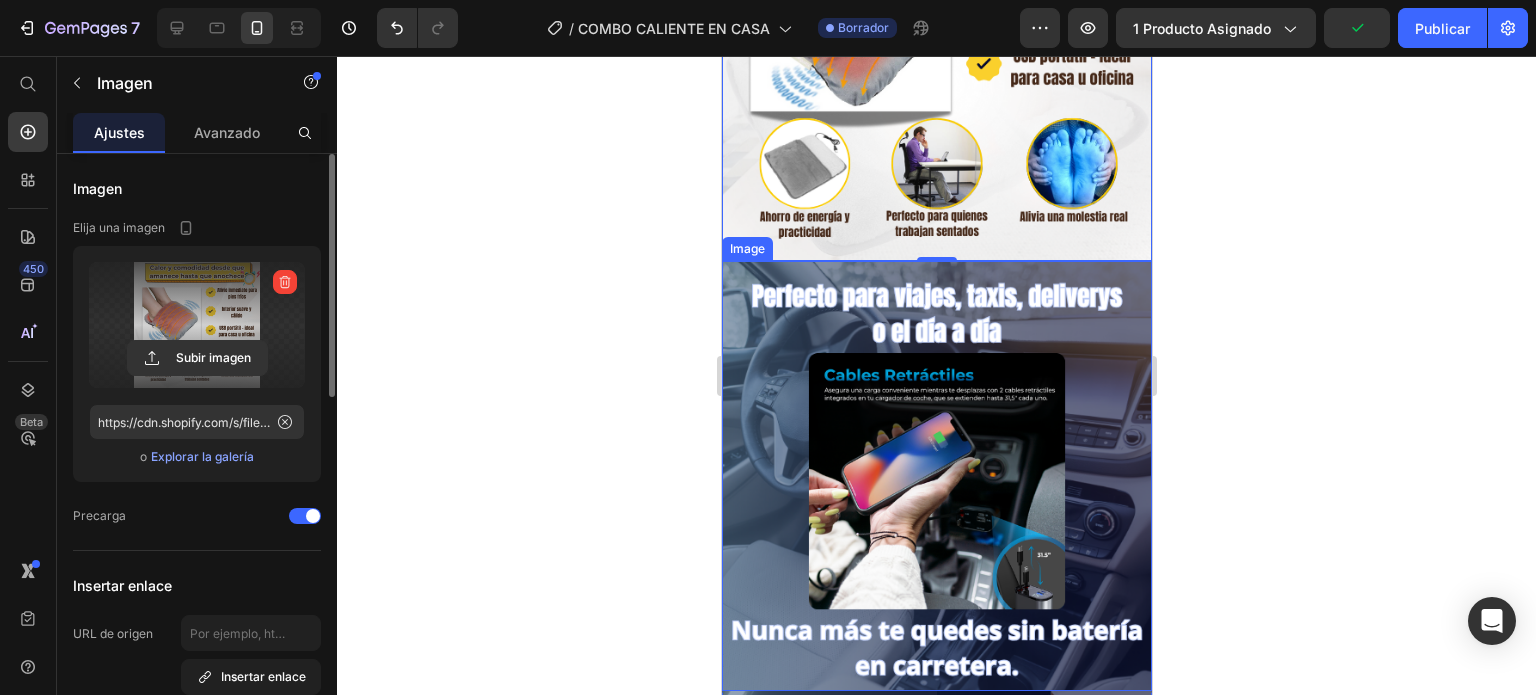 click at bounding box center (936, 476) 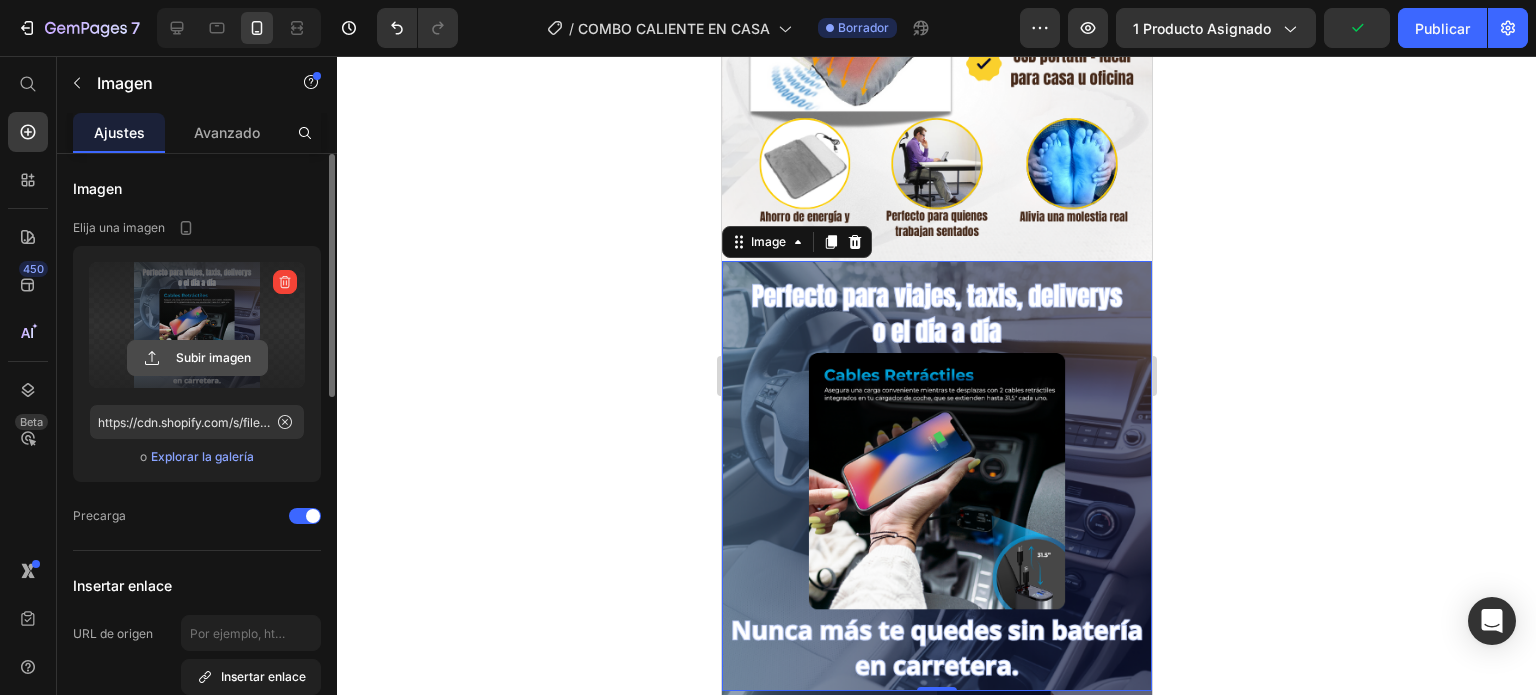 click 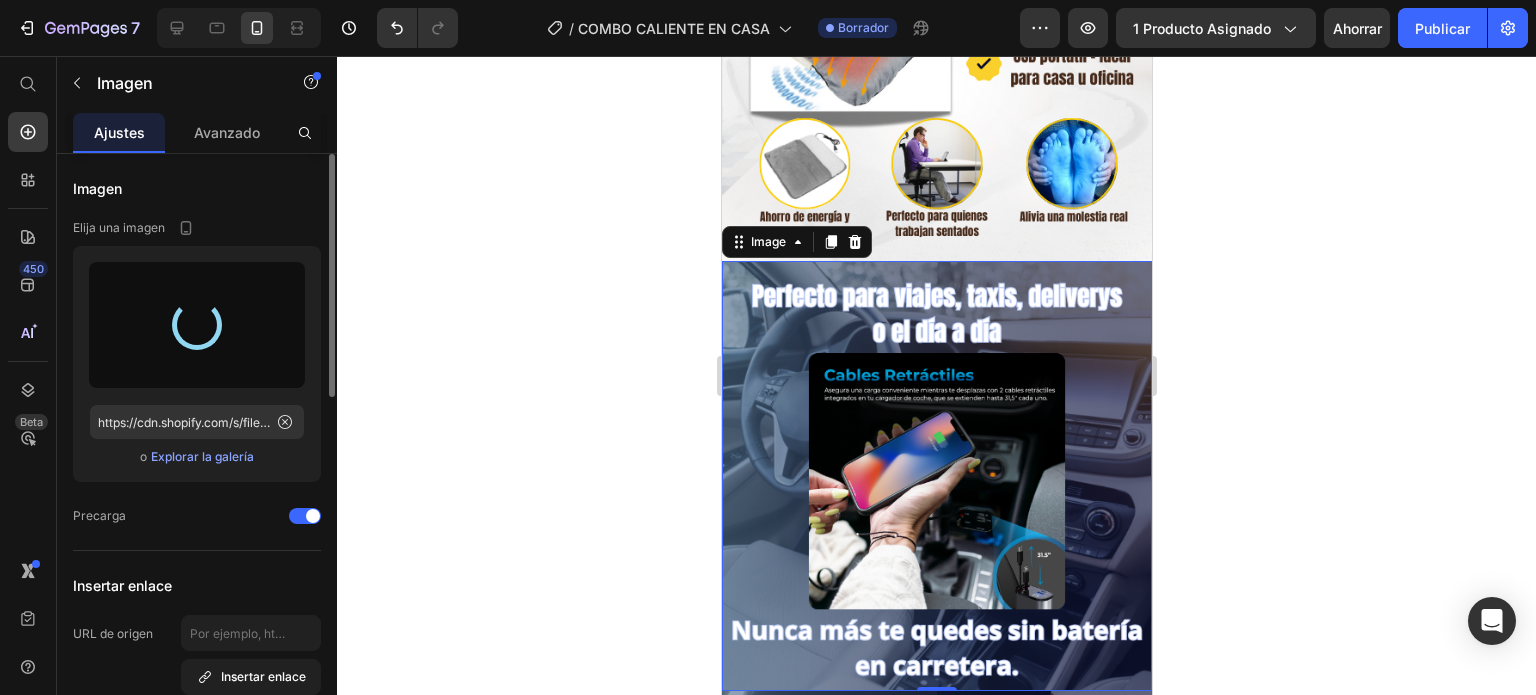 type on "https://cdn.shopify.com/s/files/1/0695/8920/5161/files/gempages_555771683932210419-51f8a7c1-7f26-4f57-a35b-2b0a5cd39b14.png" 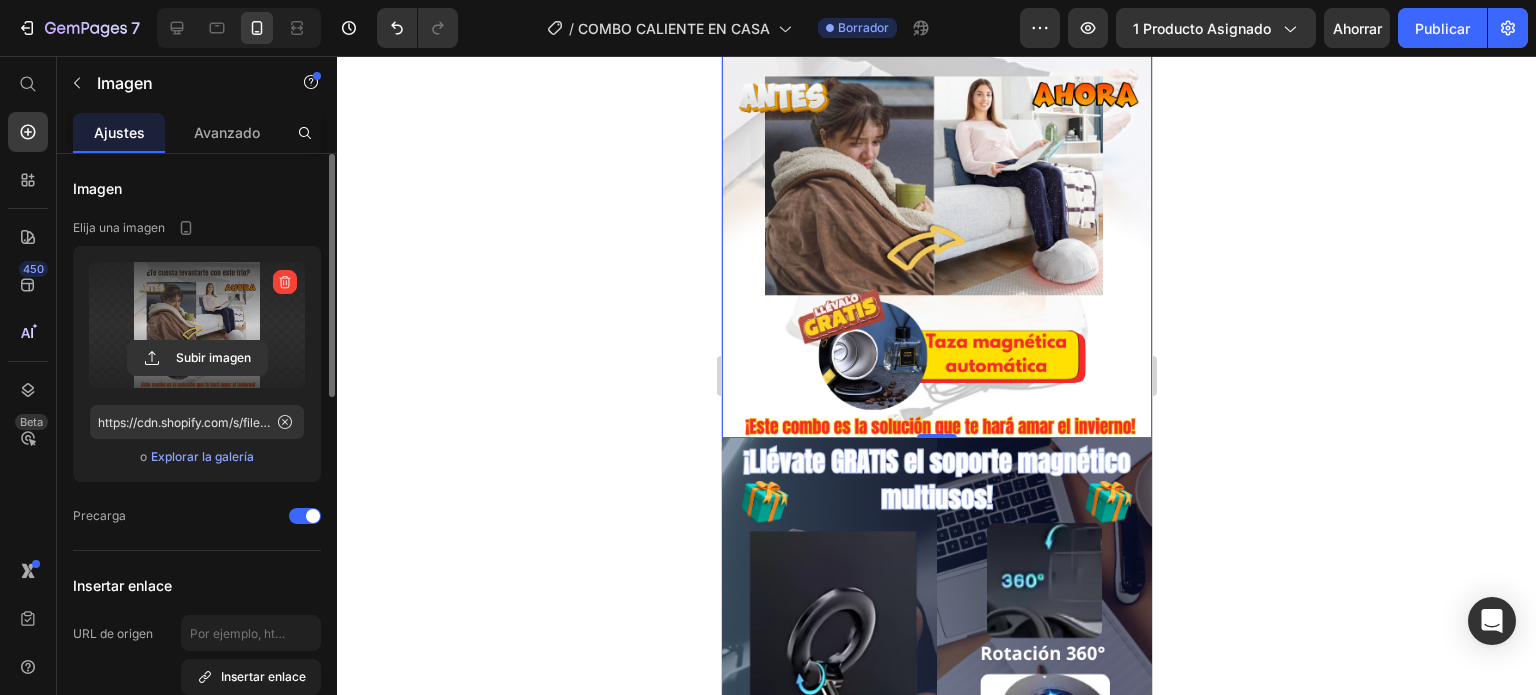scroll, scrollTop: 1100, scrollLeft: 0, axis: vertical 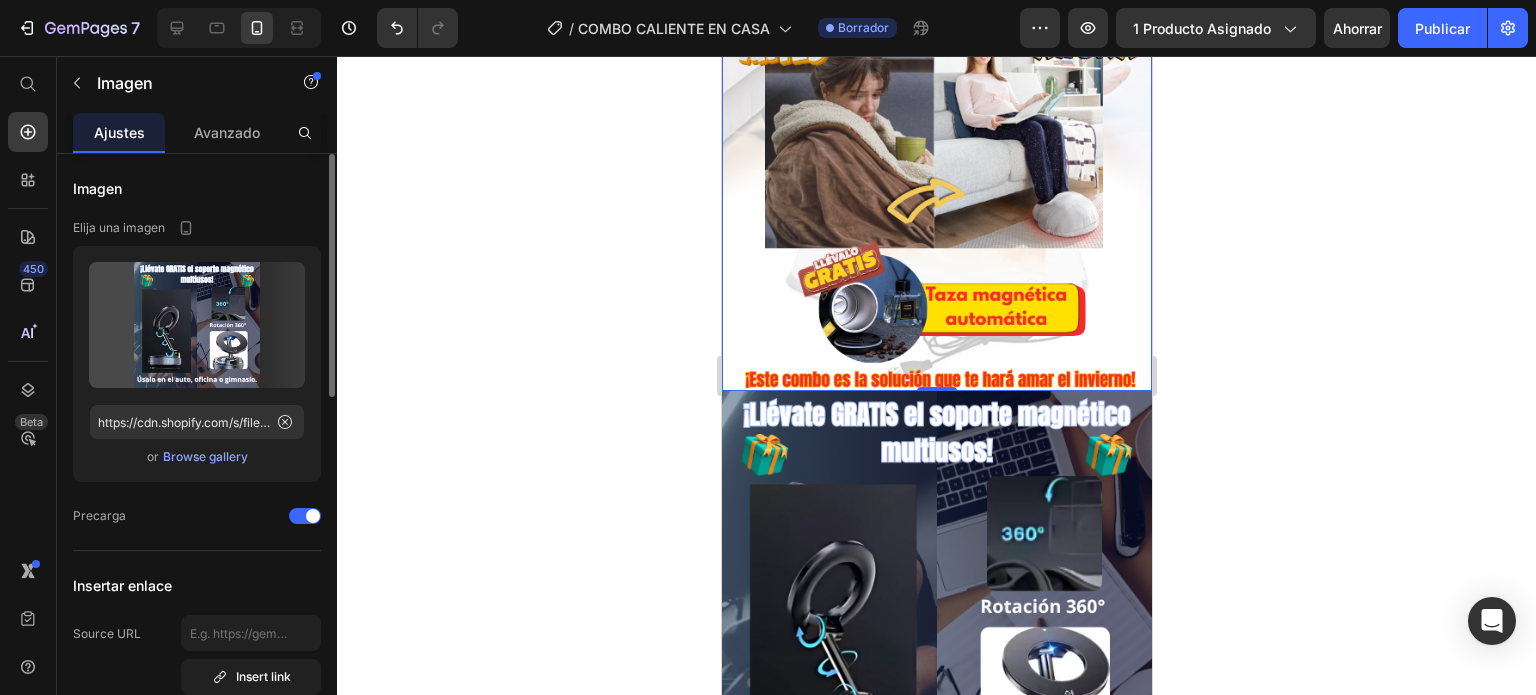 click at bounding box center [936, 606] 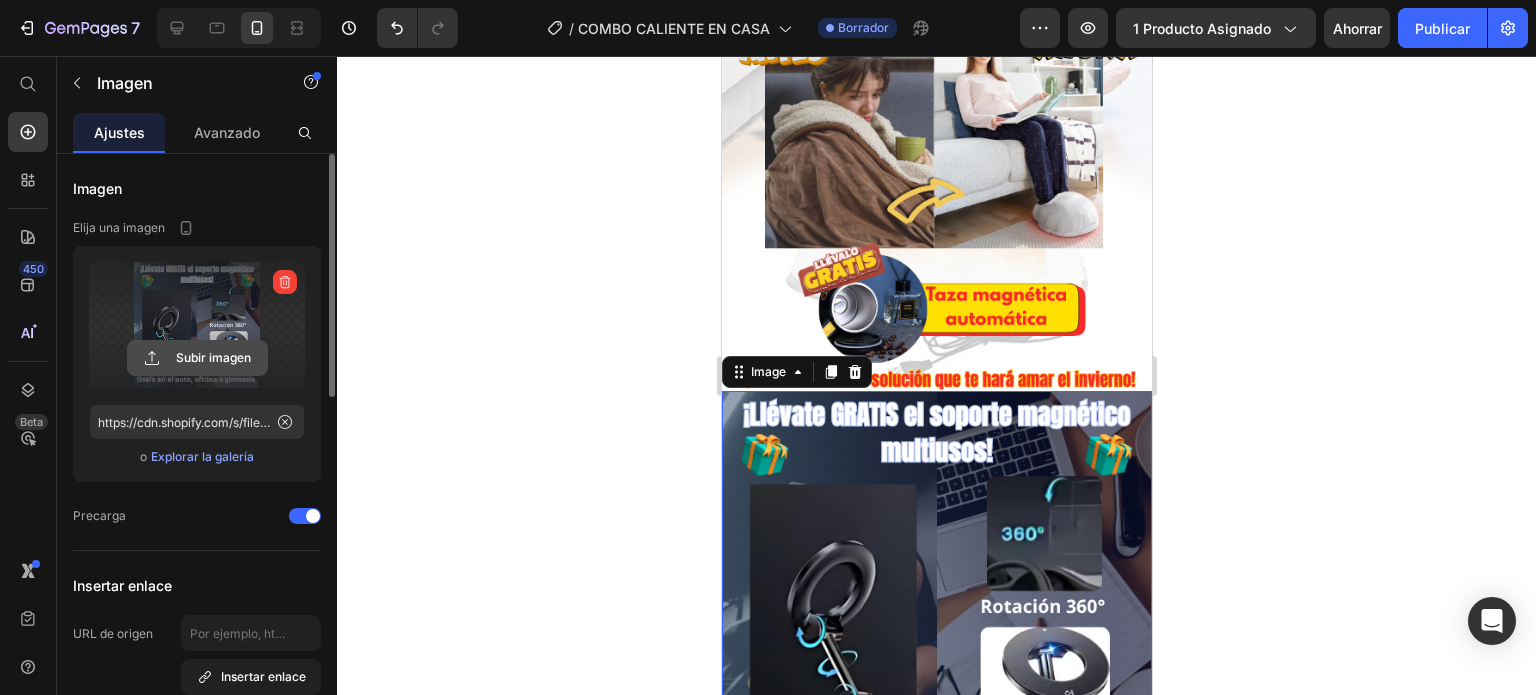 click 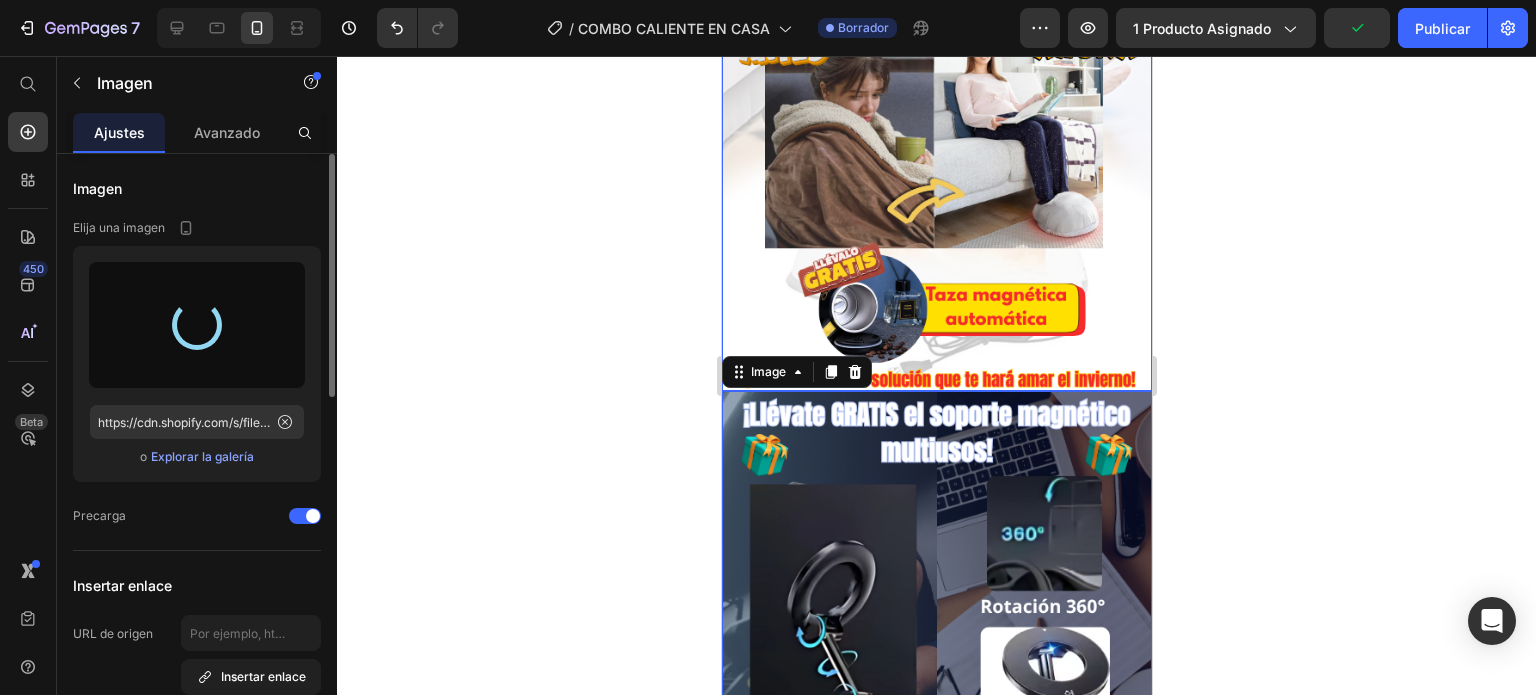 type on "https://cdn.shopify.com/s/files/1/0695/8920/5161/files/gempages_555771683932210419-949c94e7-8663-4feb-9ee2-75d51356ecf1.png" 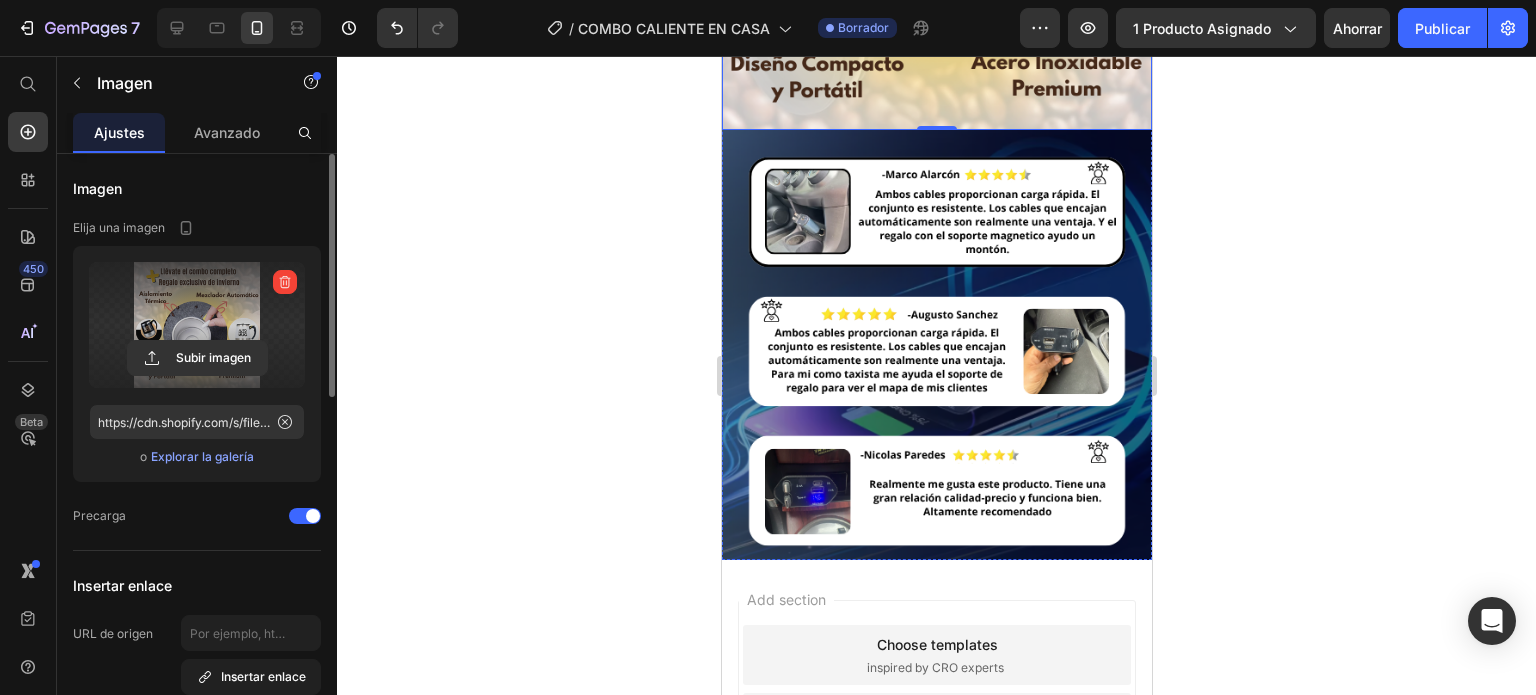 scroll, scrollTop: 1800, scrollLeft: 0, axis: vertical 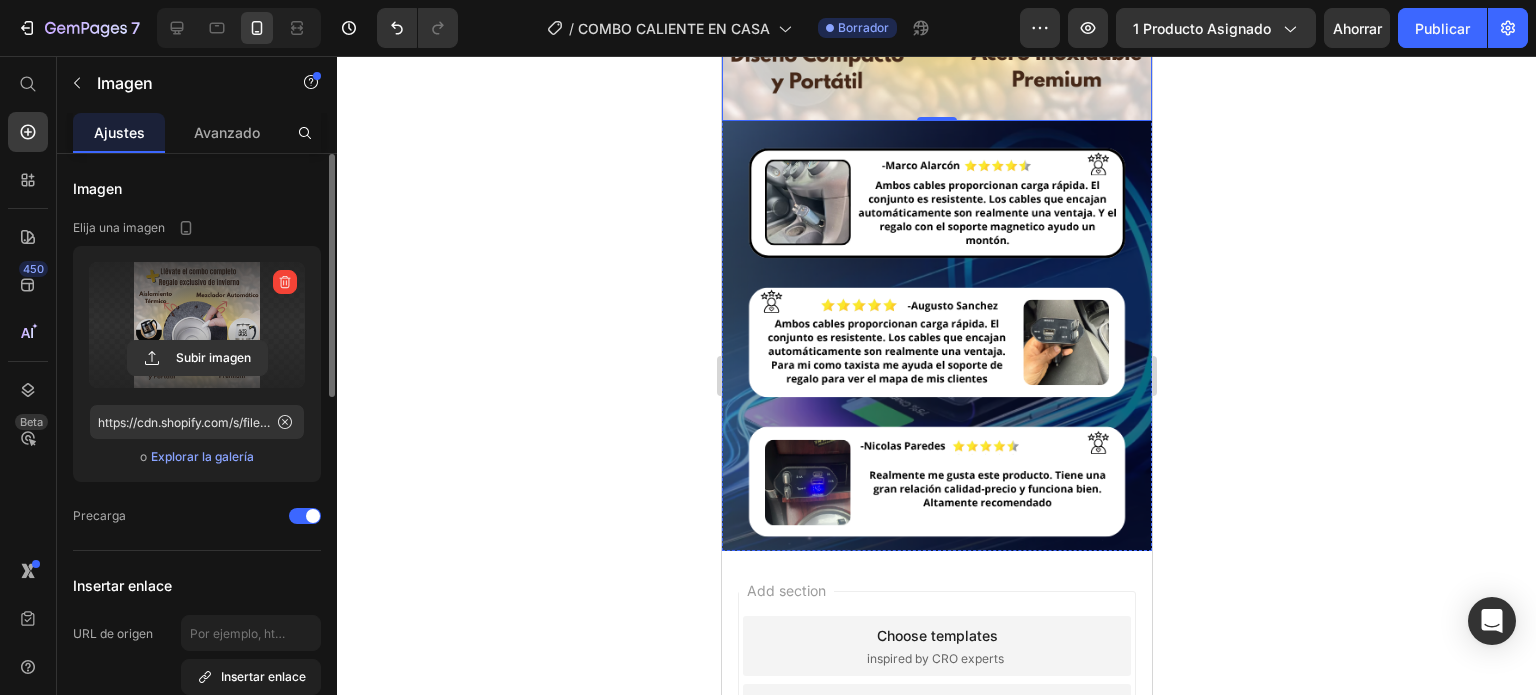 click at bounding box center (936, 336) 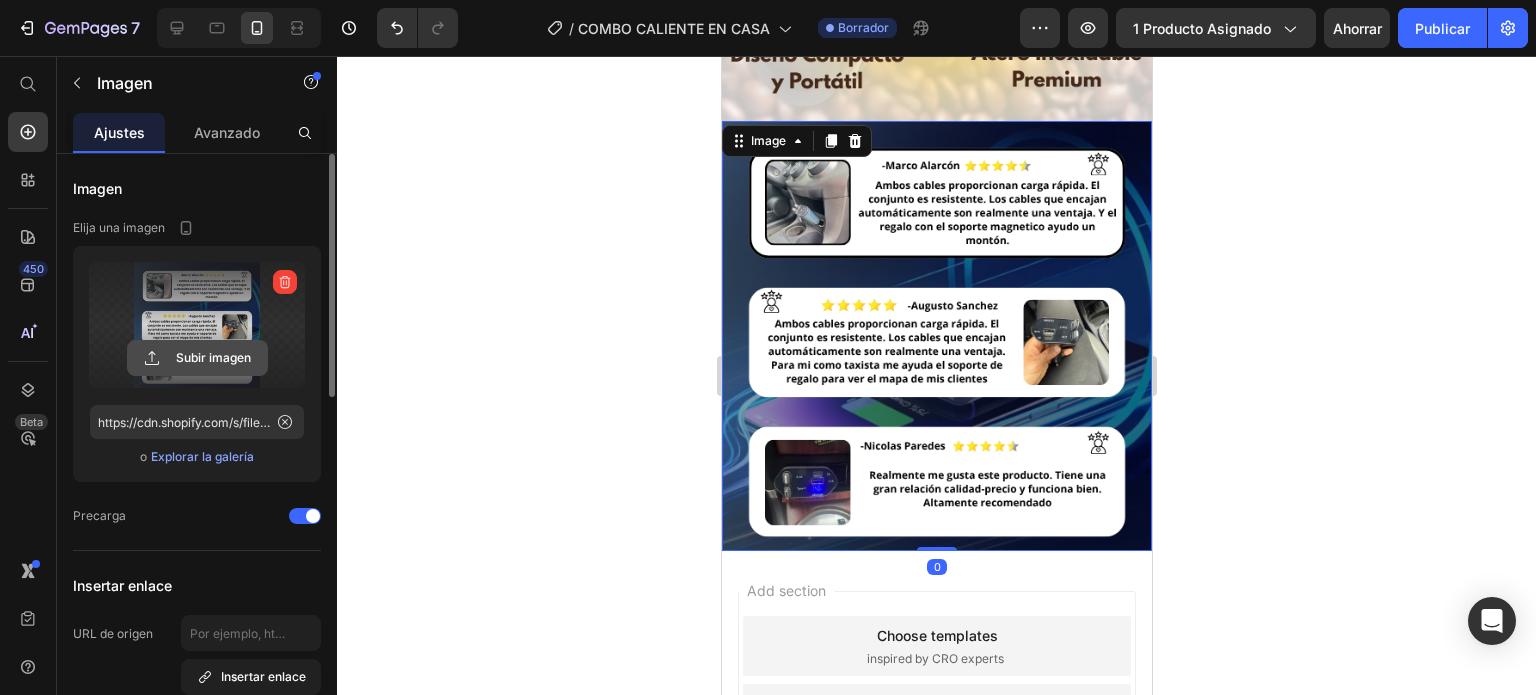 click 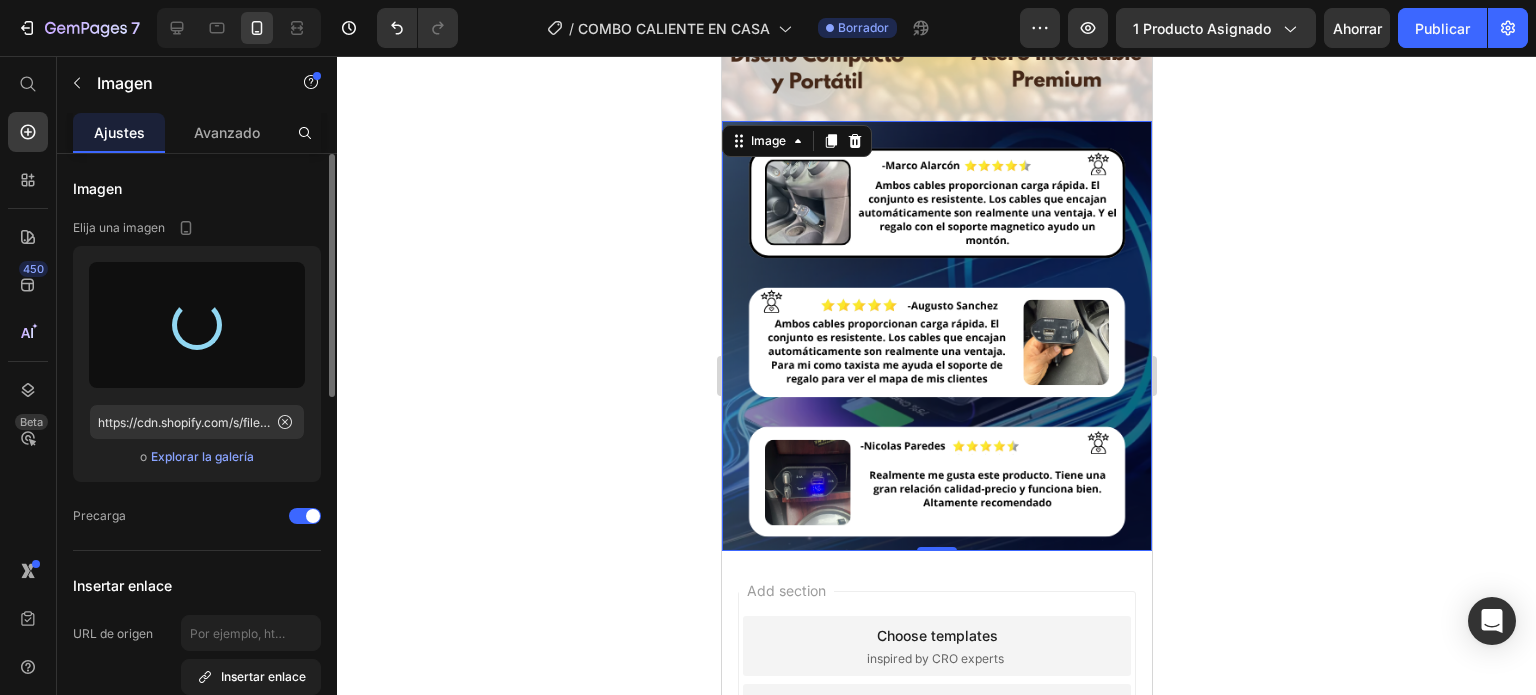 type on "https://cdn.shopify.com/s/files/1/0695/8920/5161/files/gempages_555771683932210419-5f113e89-aa9c-4ac1-a117-fbd19fd7e0e7.png" 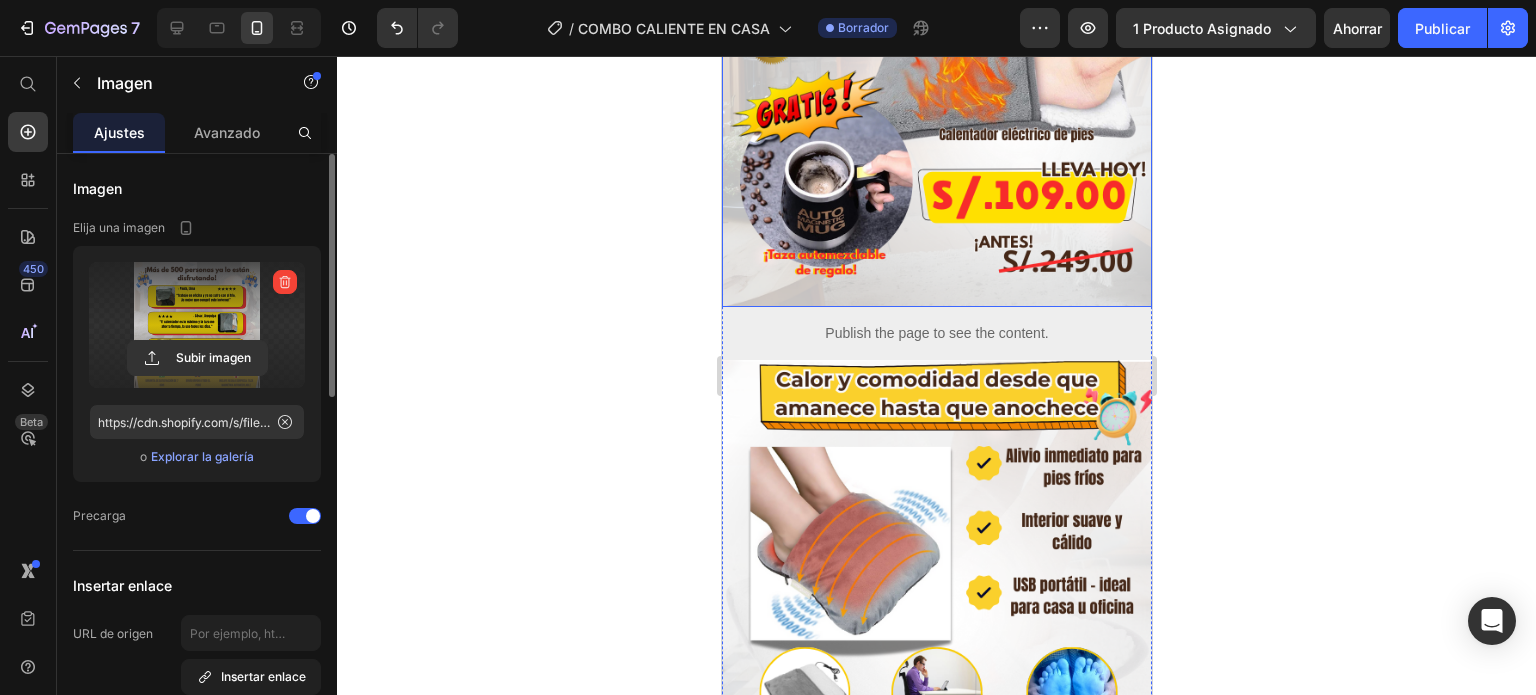 scroll, scrollTop: 300, scrollLeft: 0, axis: vertical 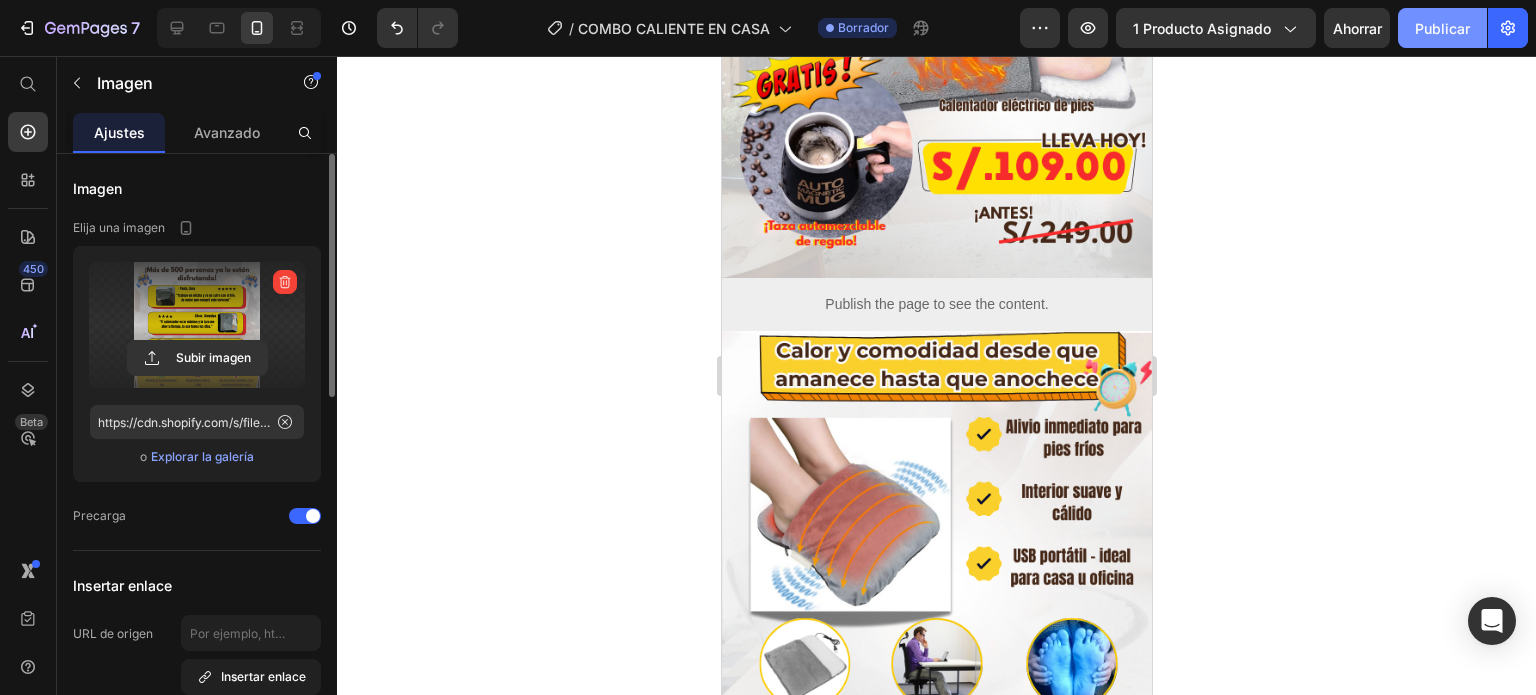 click on "Publicar" at bounding box center [1442, 28] 